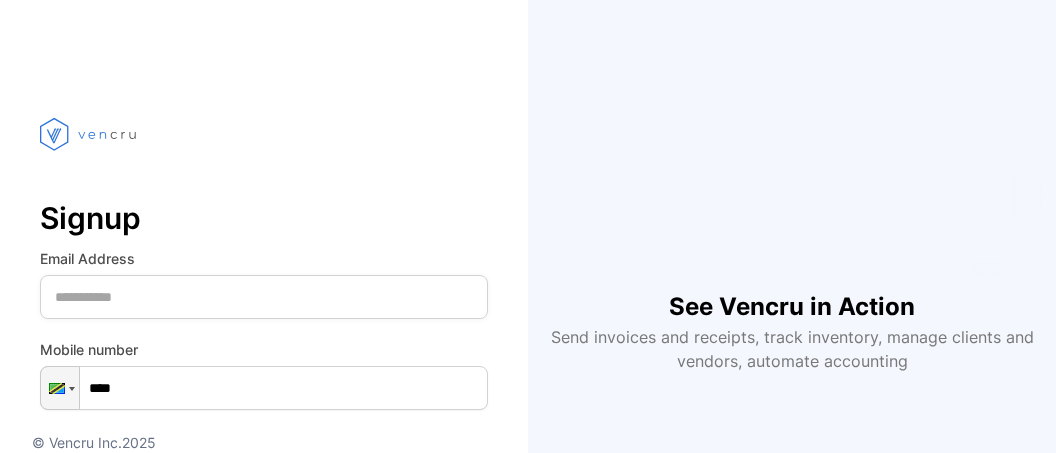 scroll, scrollTop: 0, scrollLeft: 0, axis: both 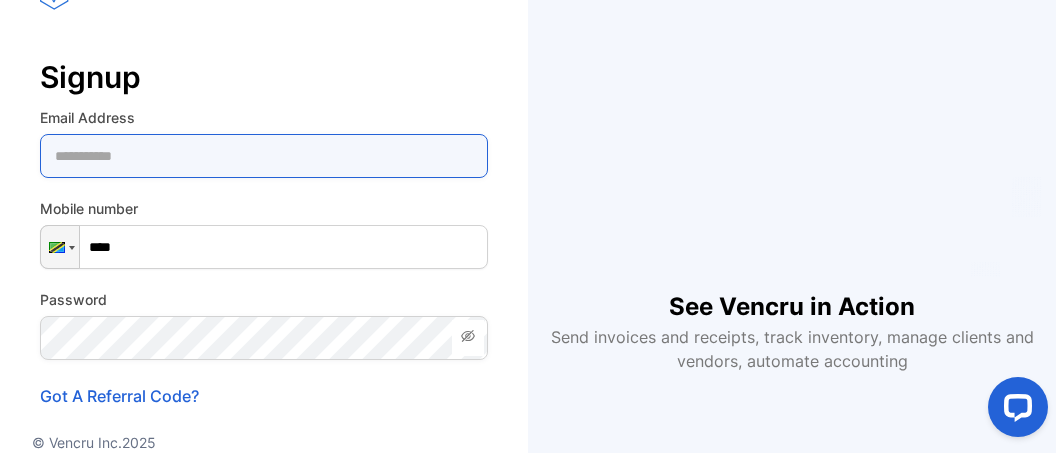click at bounding box center [264, 156] 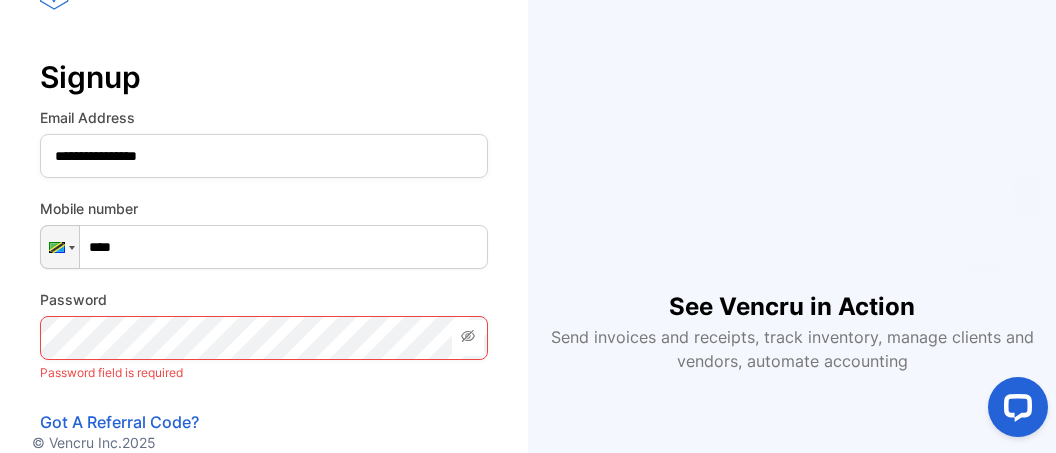click on "**********" at bounding box center (264, 279) 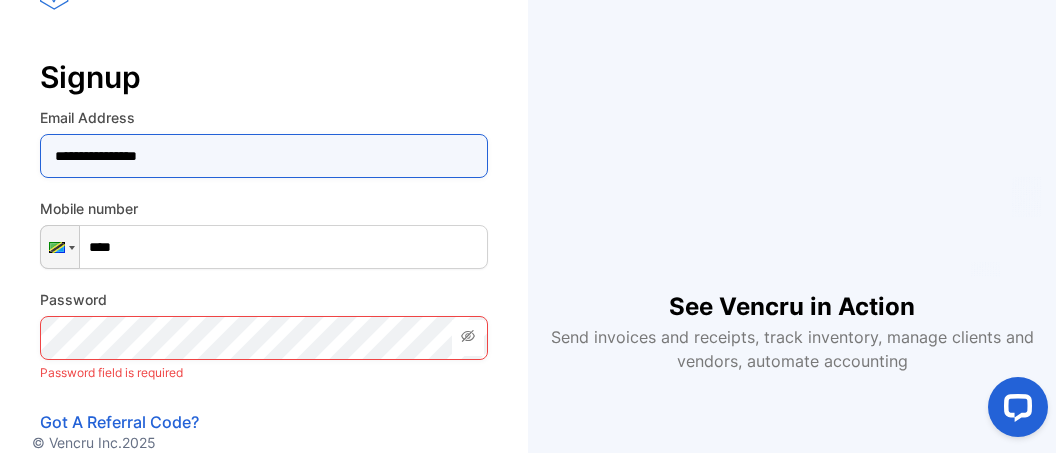 click on "**********" at bounding box center (264, 156) 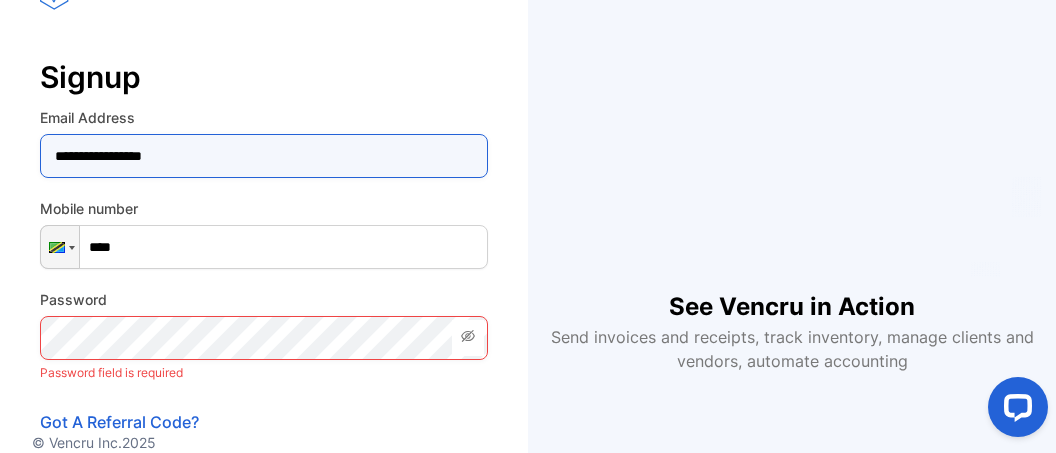 type on "**********" 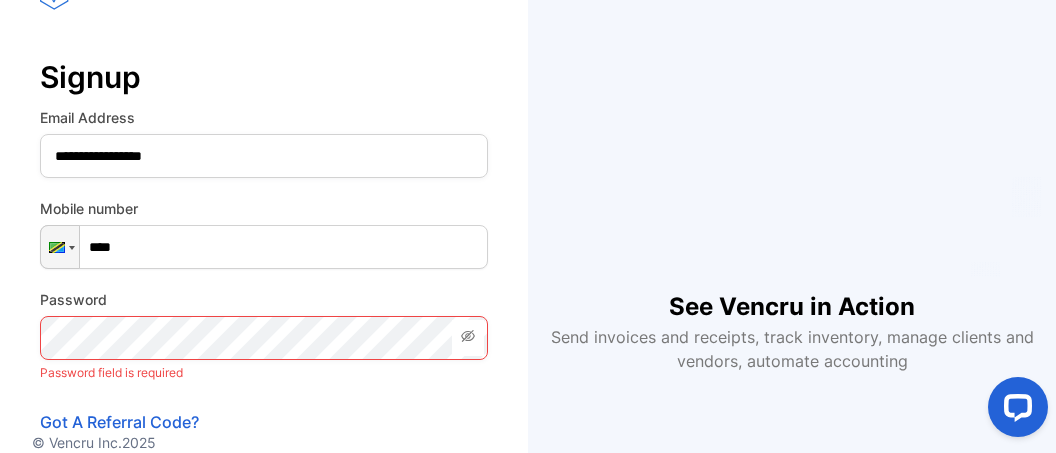 click on "****" at bounding box center (264, 247) 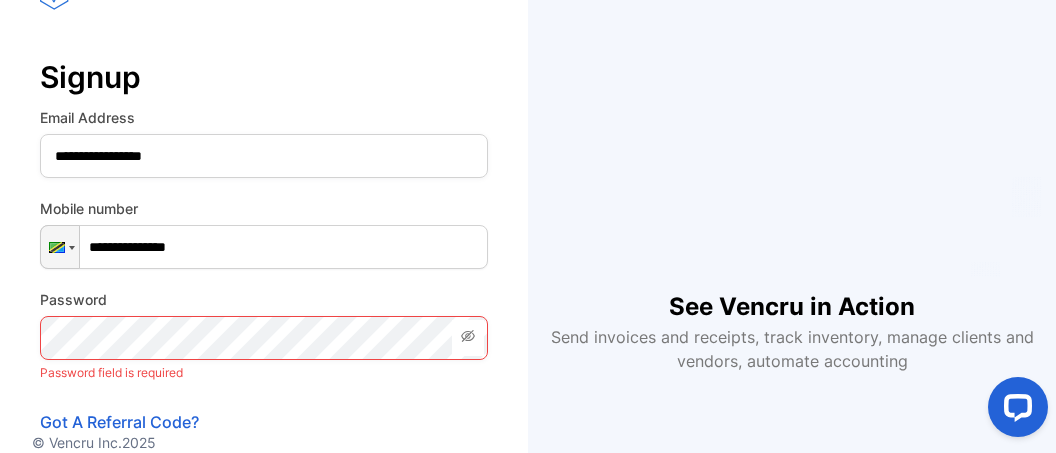 click on "**********" at bounding box center (264, 247) 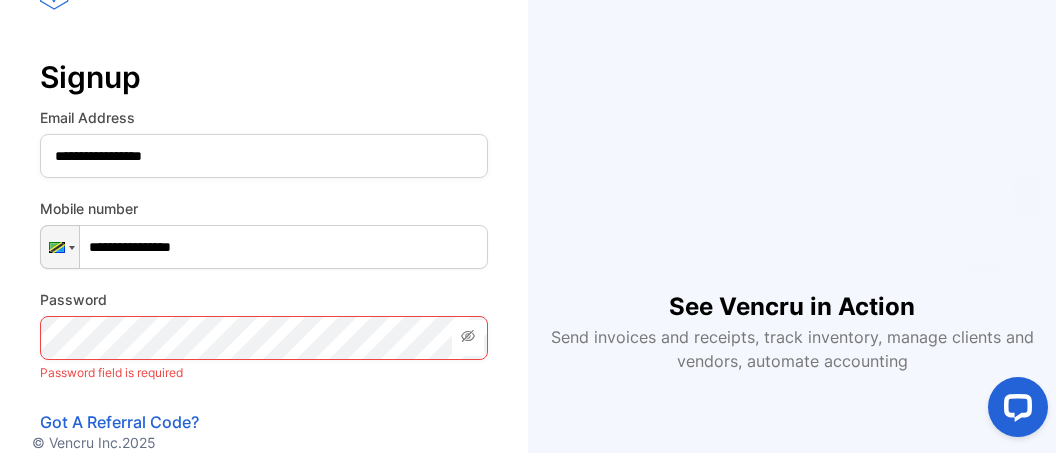 type on "**********" 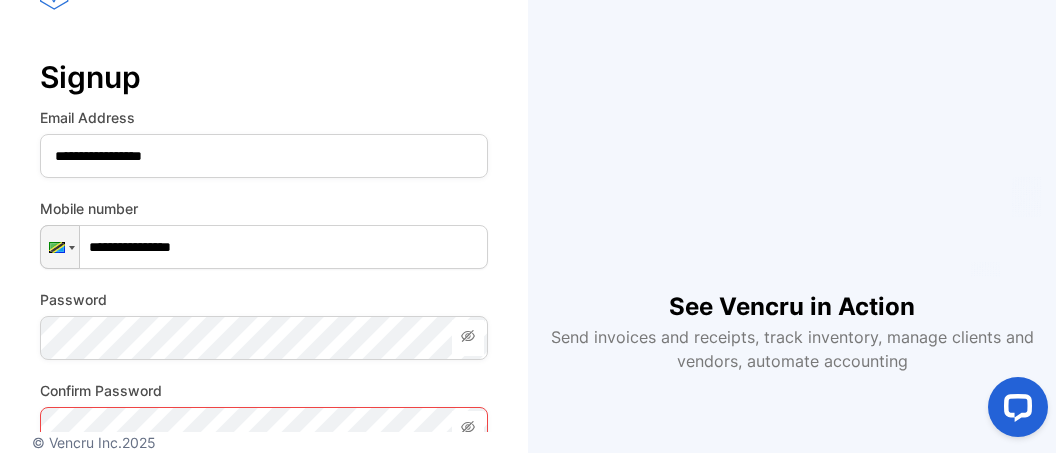 click 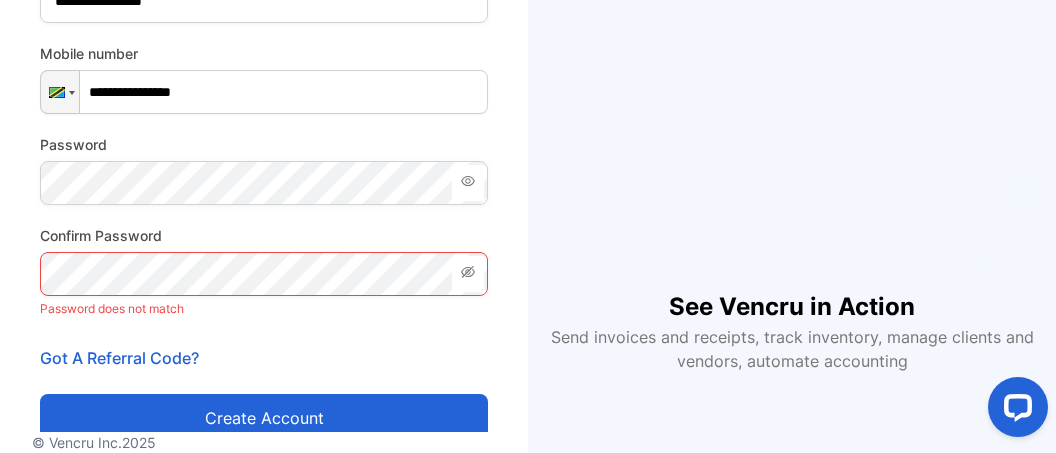scroll, scrollTop: 300, scrollLeft: 0, axis: vertical 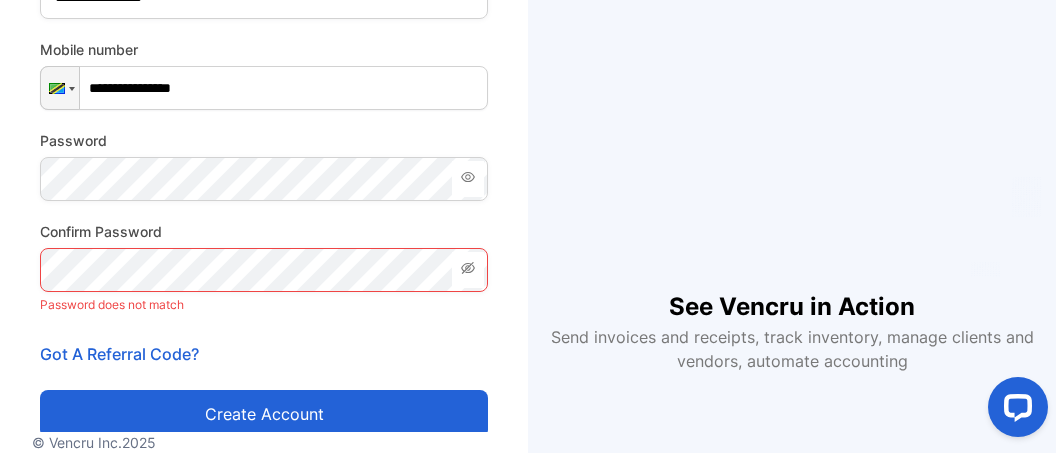 click 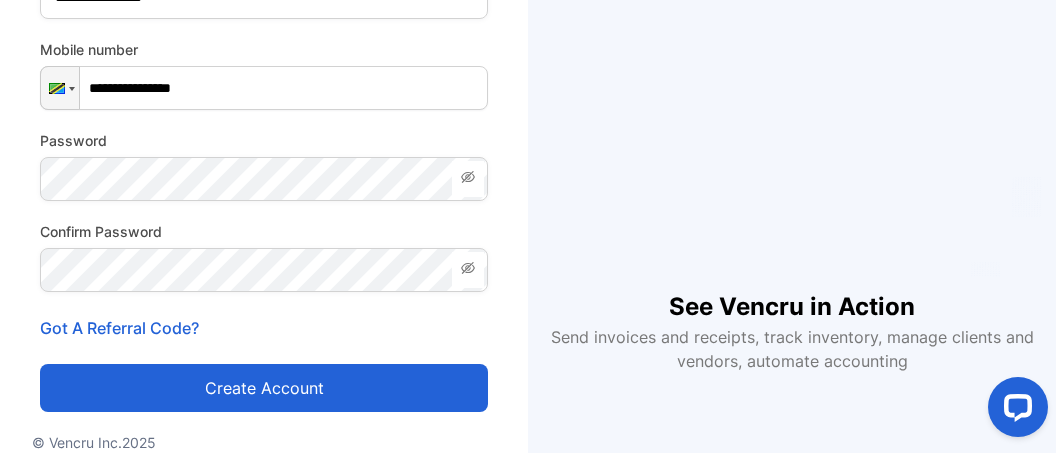 click 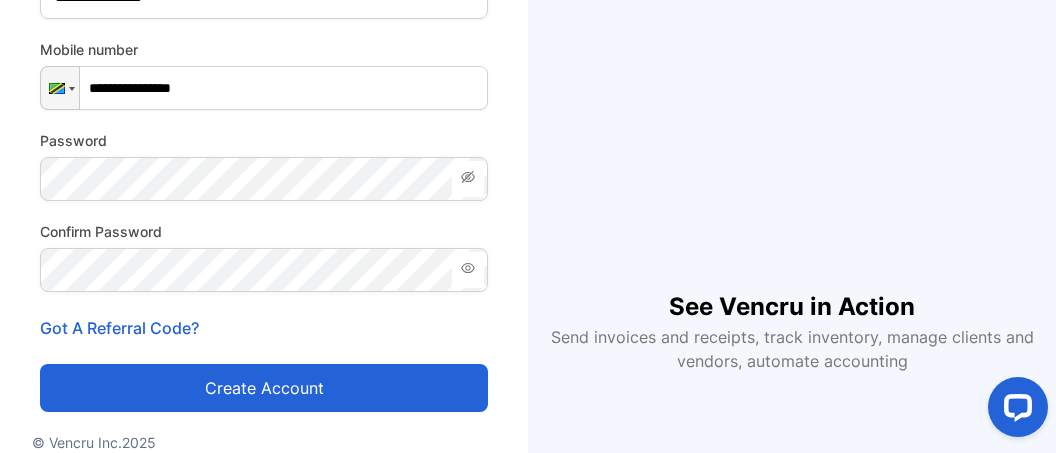 click 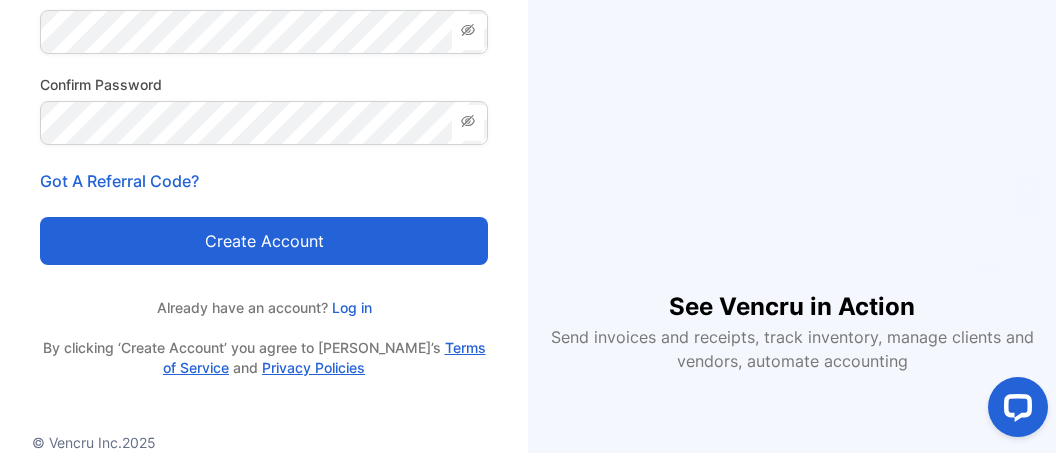 scroll, scrollTop: 453, scrollLeft: 0, axis: vertical 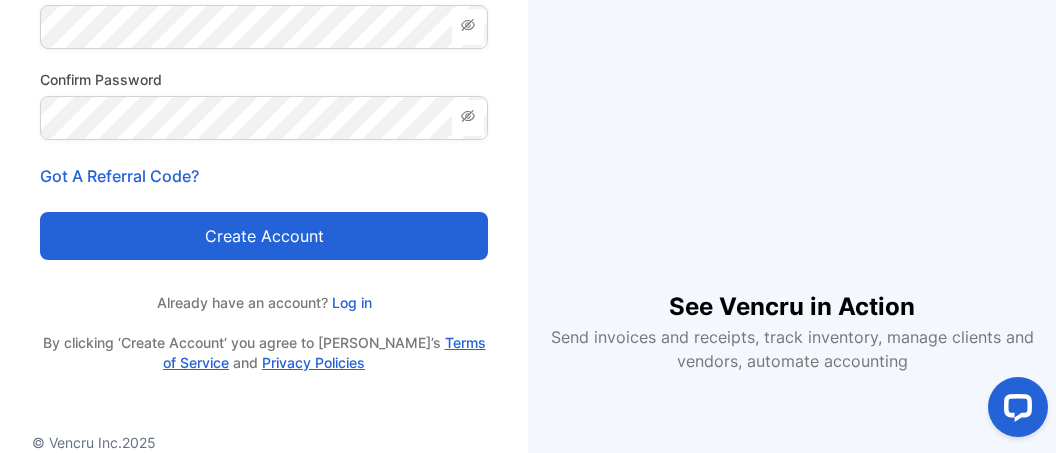 click on "Create account" at bounding box center (264, 236) 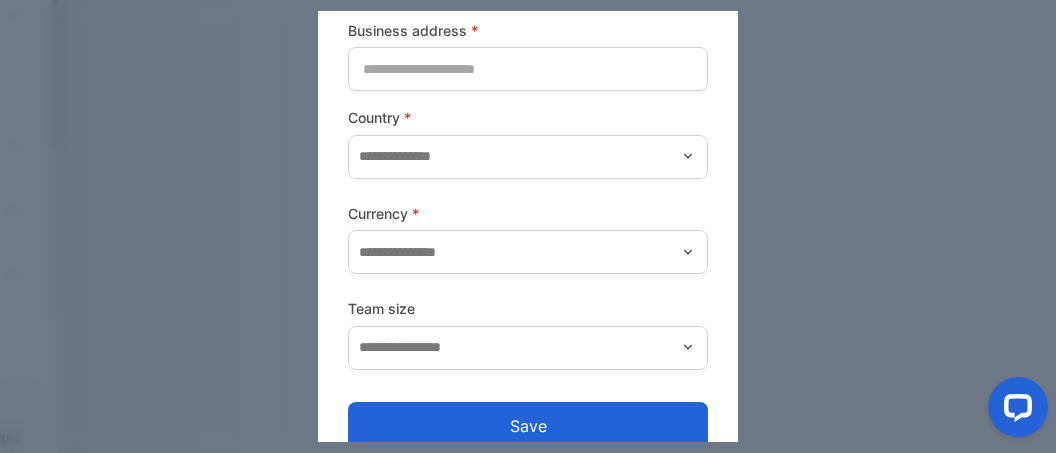 scroll, scrollTop: 288, scrollLeft: 0, axis: vertical 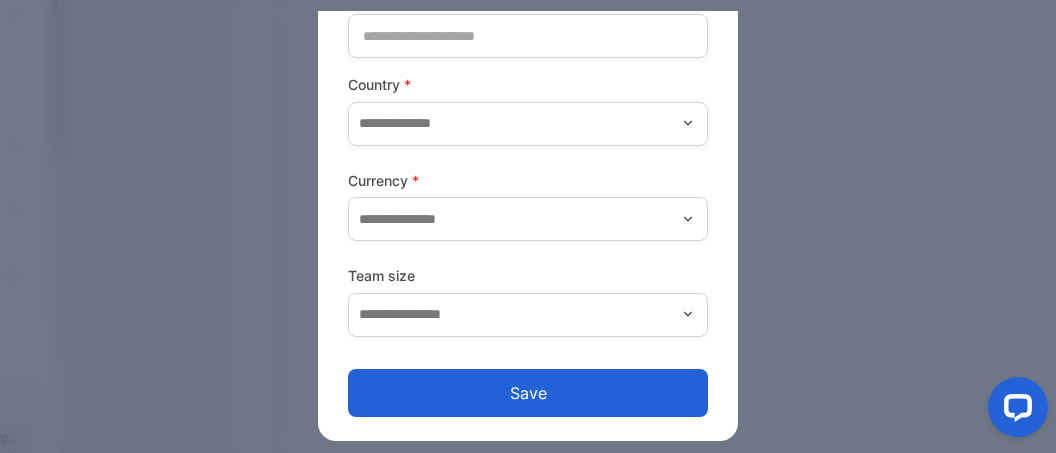 click 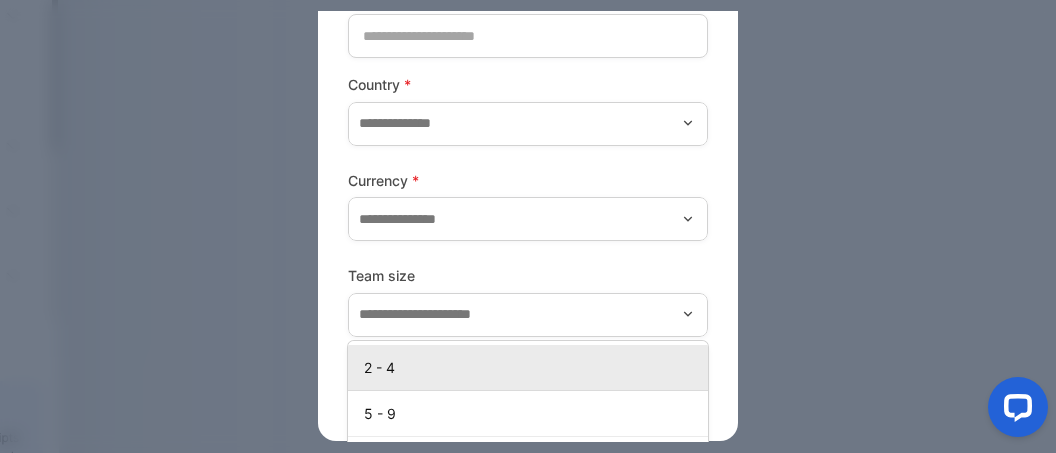 click on "2 - 4" at bounding box center (532, 367) 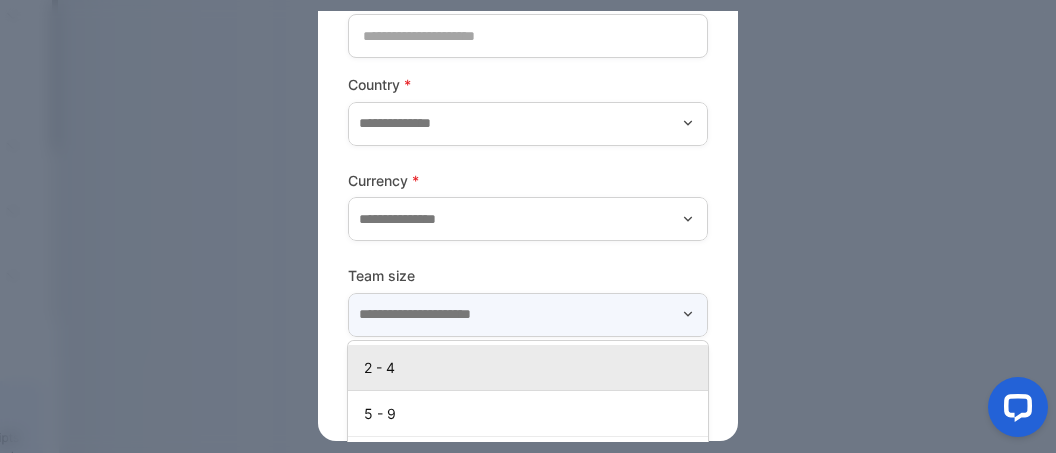type on "*****" 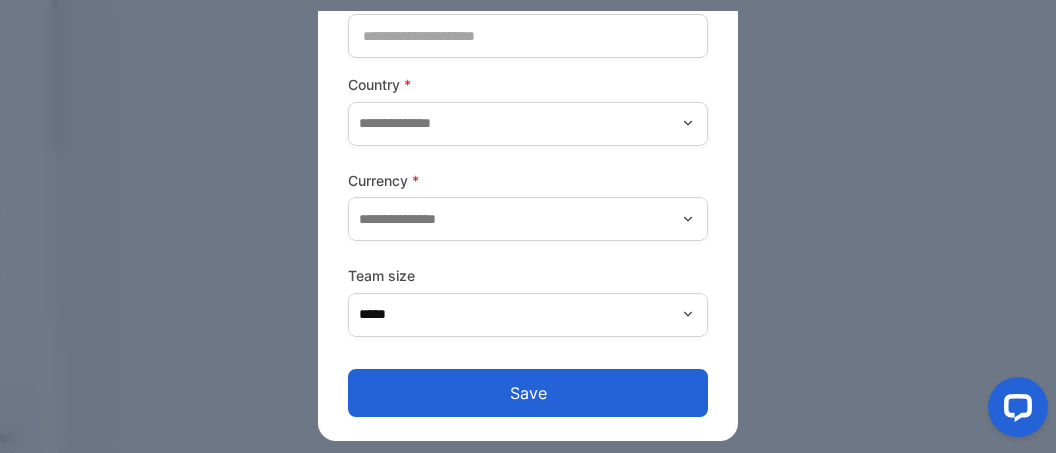 click 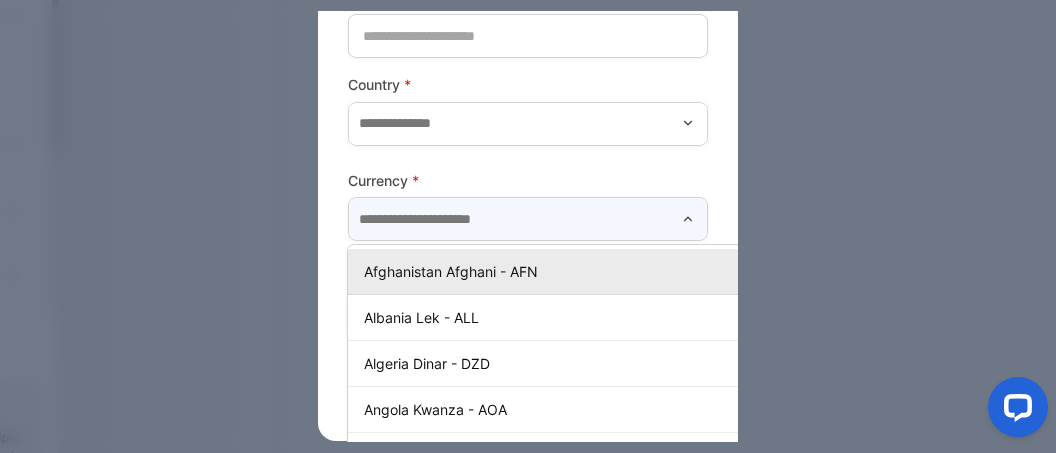scroll, scrollTop: 288, scrollLeft: 30, axis: both 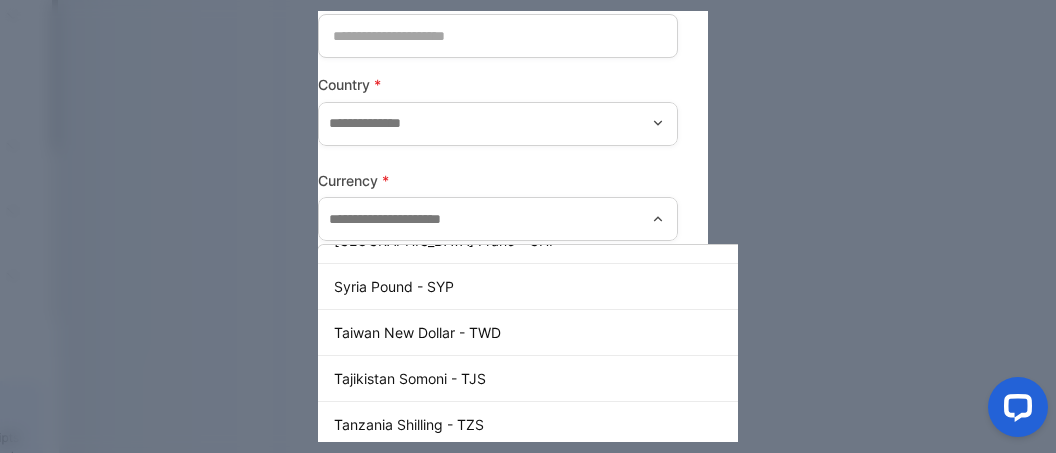 click on "Tanzania Shilling - TZS" at bounding box center (575, 424) 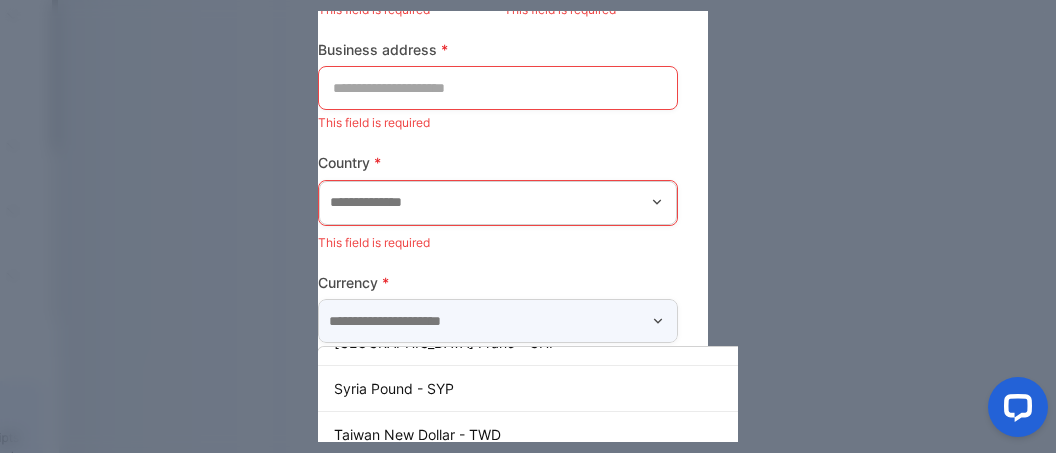type on "**********" 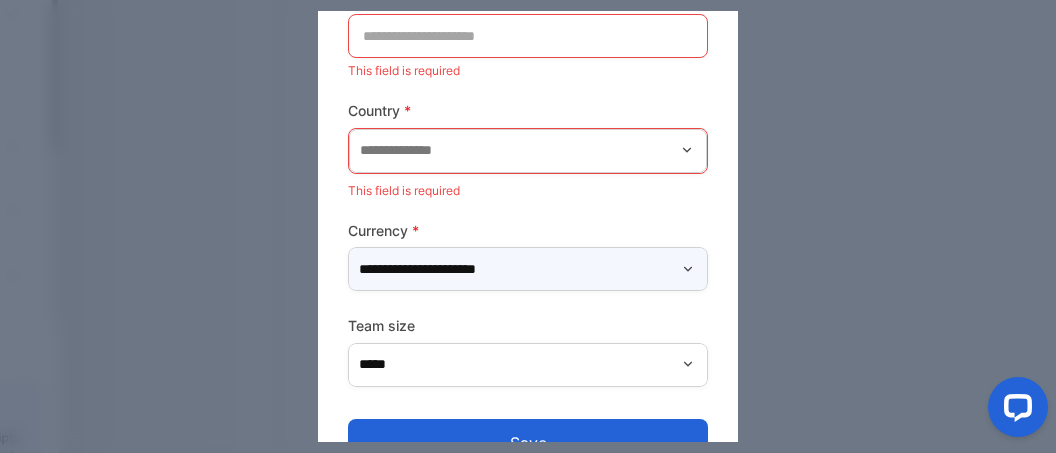 scroll, scrollTop: 340, scrollLeft: 0, axis: vertical 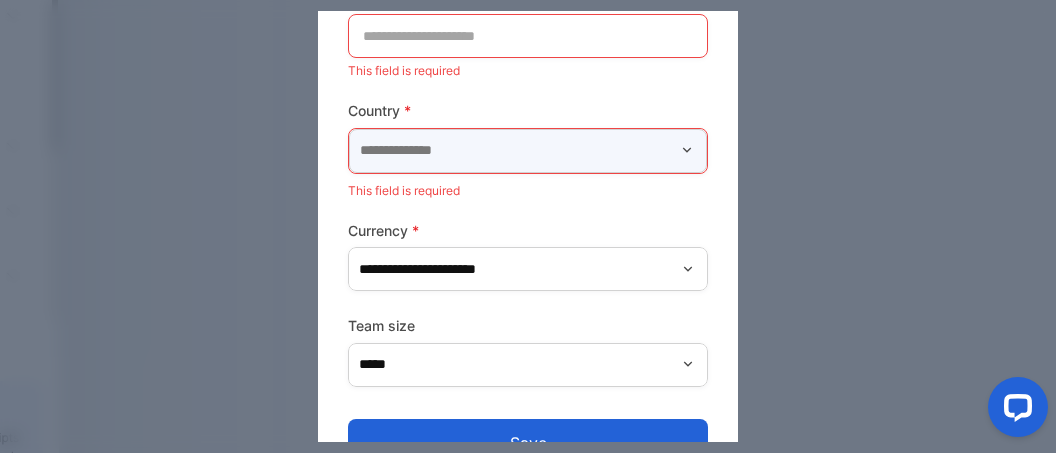 click at bounding box center [528, 151] 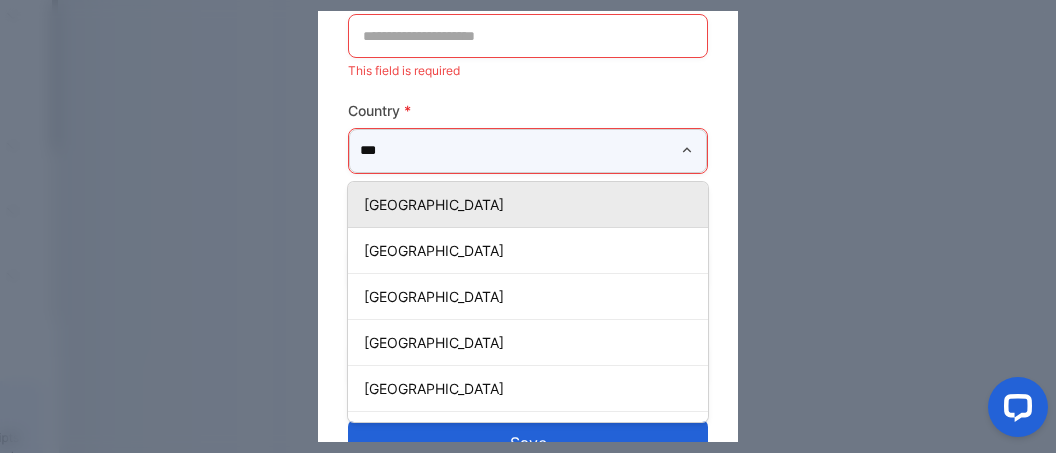 scroll, scrollTop: 0, scrollLeft: 0, axis: both 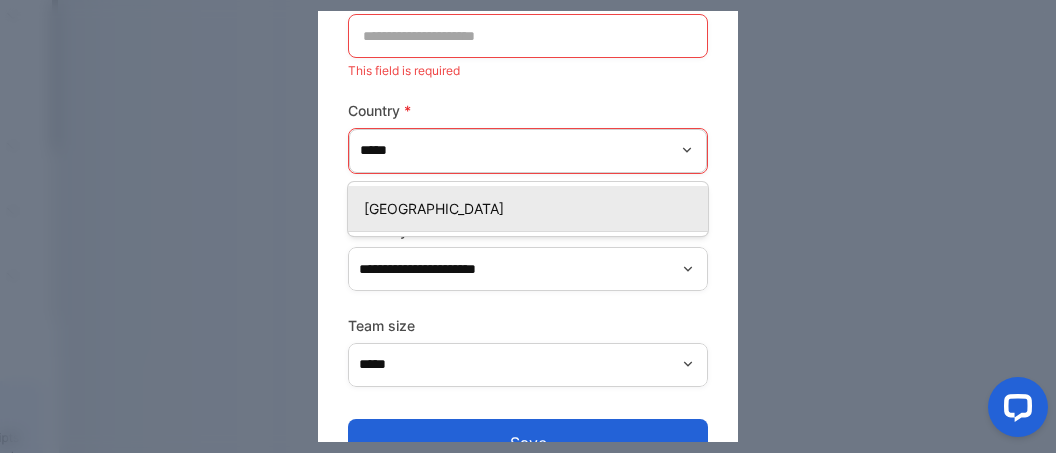 click on "[GEOGRAPHIC_DATA]" at bounding box center [532, 208] 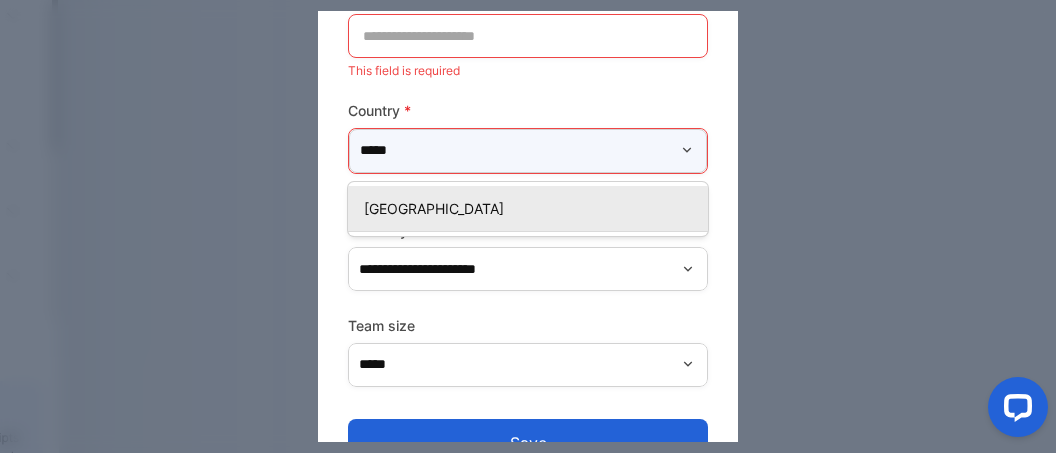 type on "********" 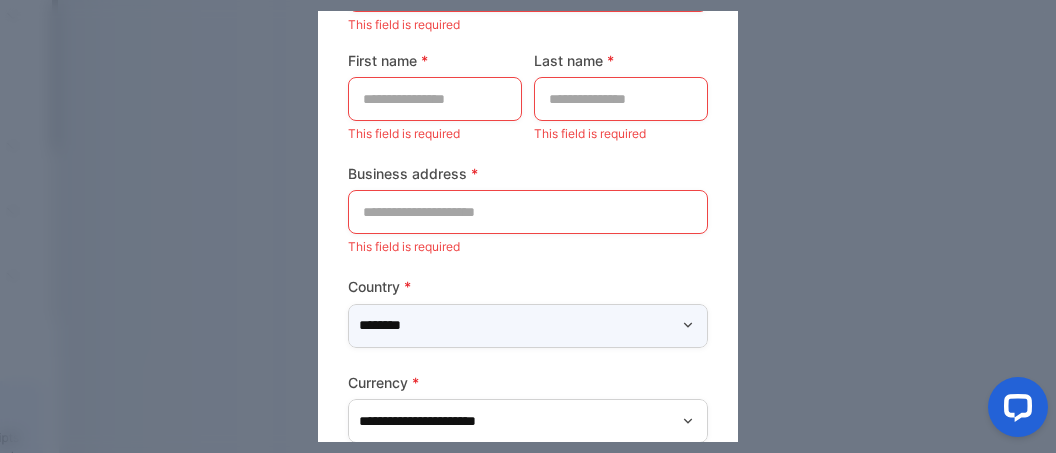 scroll, scrollTop: 157, scrollLeft: 0, axis: vertical 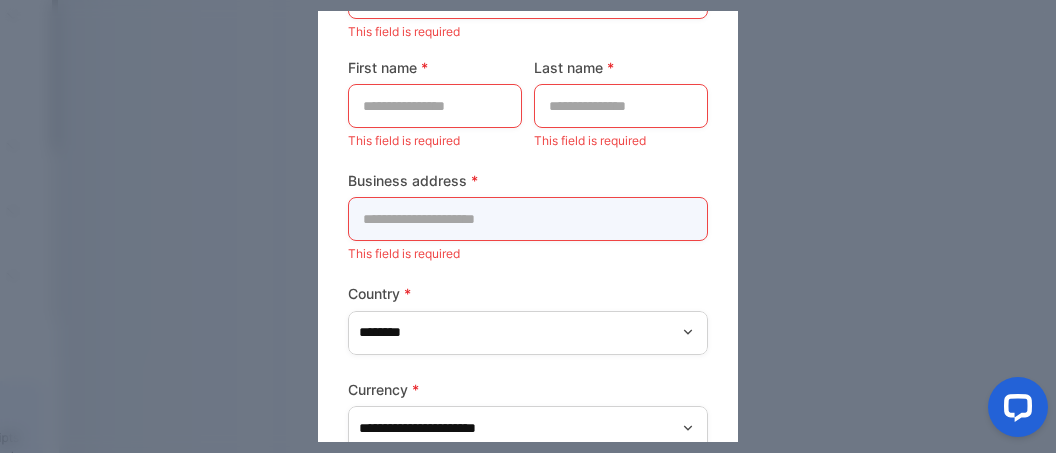 click at bounding box center (528, 219) 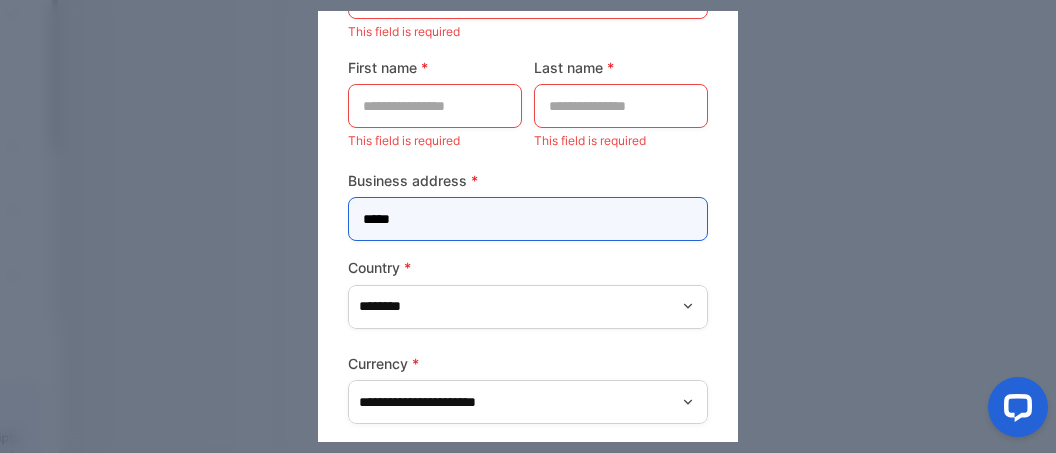 click on "*****" at bounding box center (528, 219) 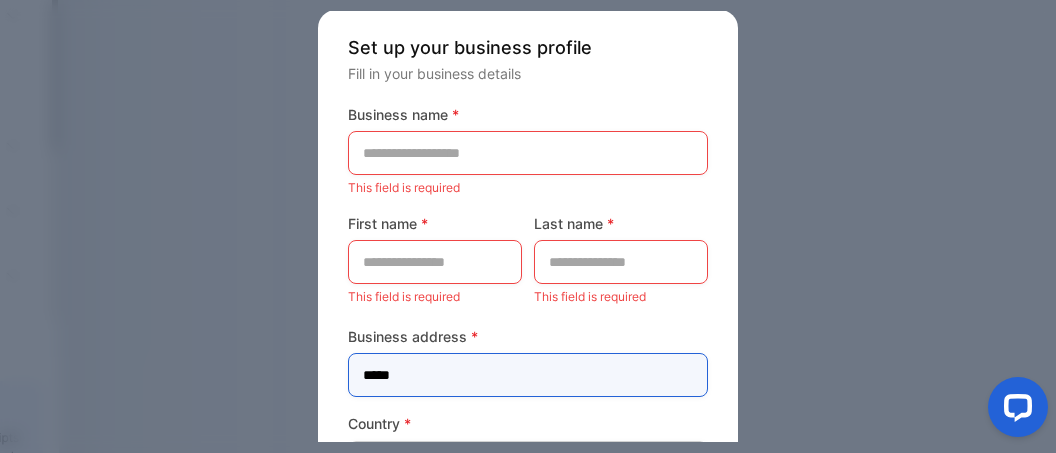 scroll, scrollTop: 0, scrollLeft: 0, axis: both 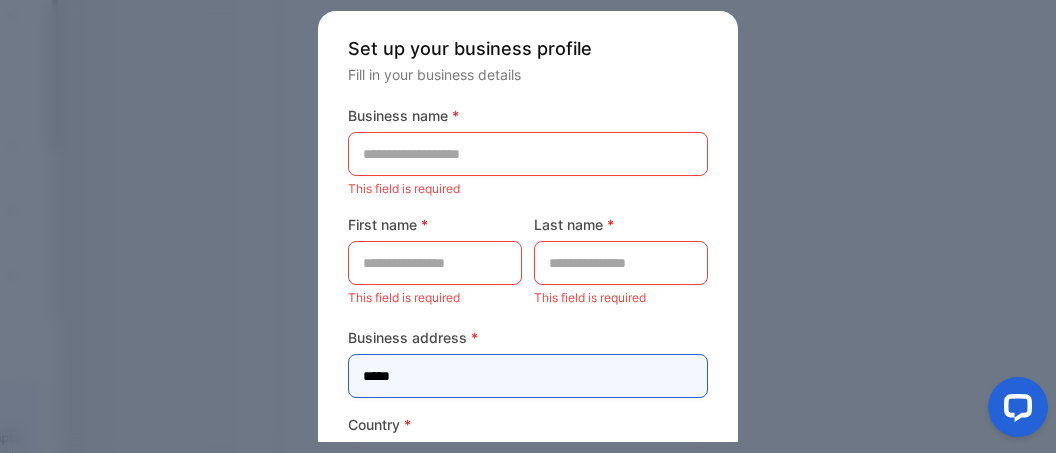 type on "*****" 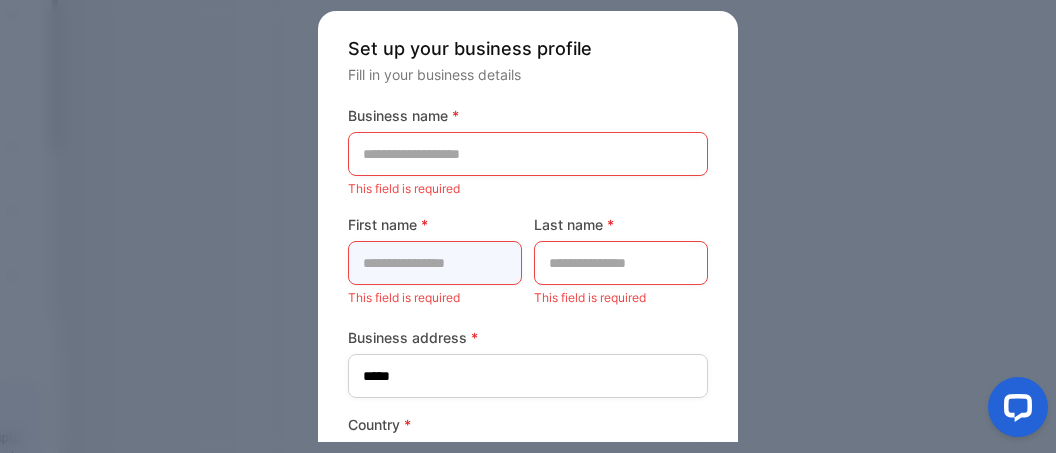 click at bounding box center (435, 263) 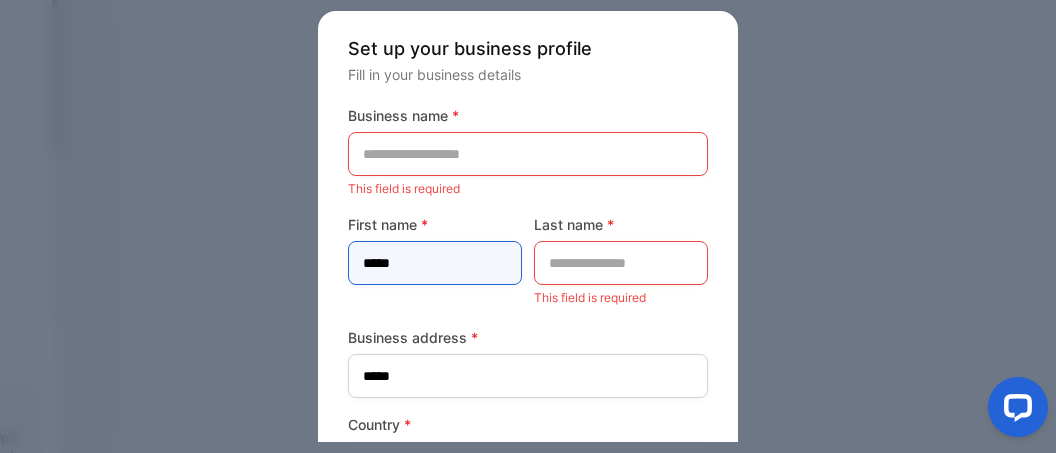 type on "*****" 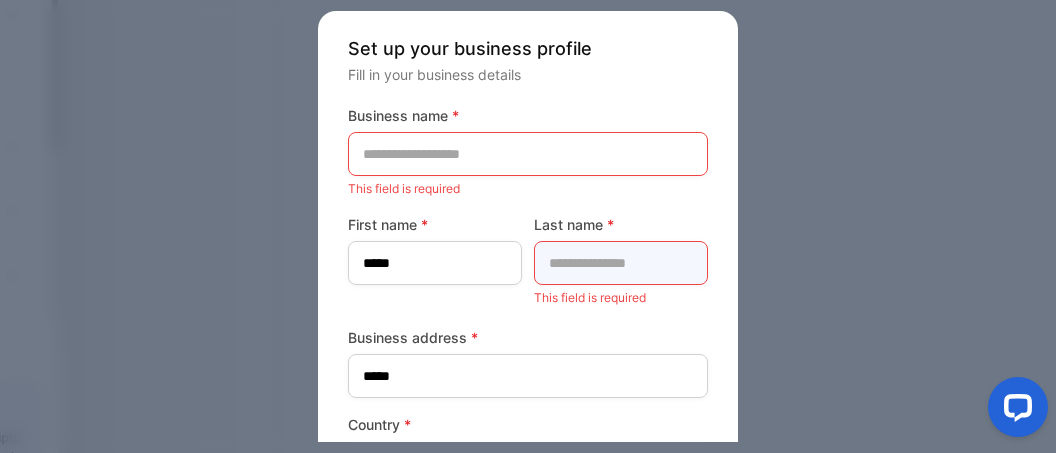 click at bounding box center (621, 263) 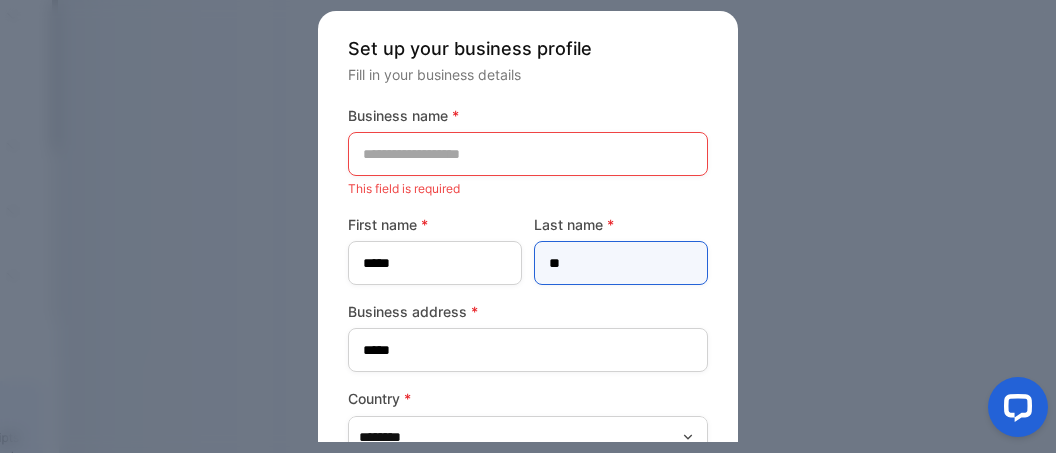 type on "*" 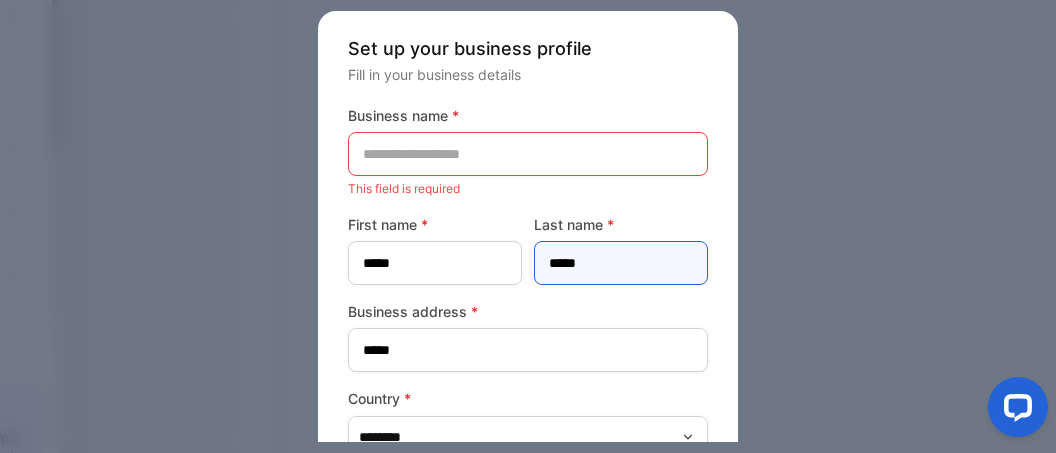 type on "*****" 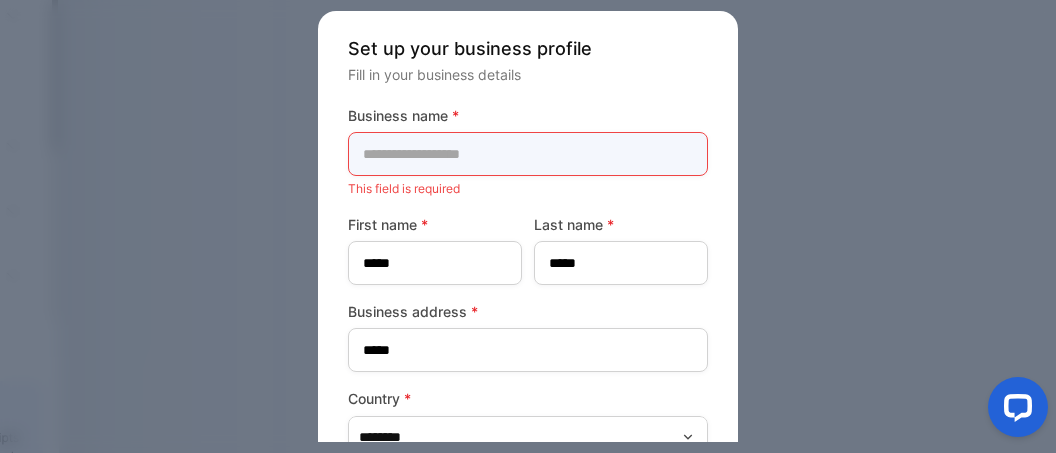 click at bounding box center [528, 154] 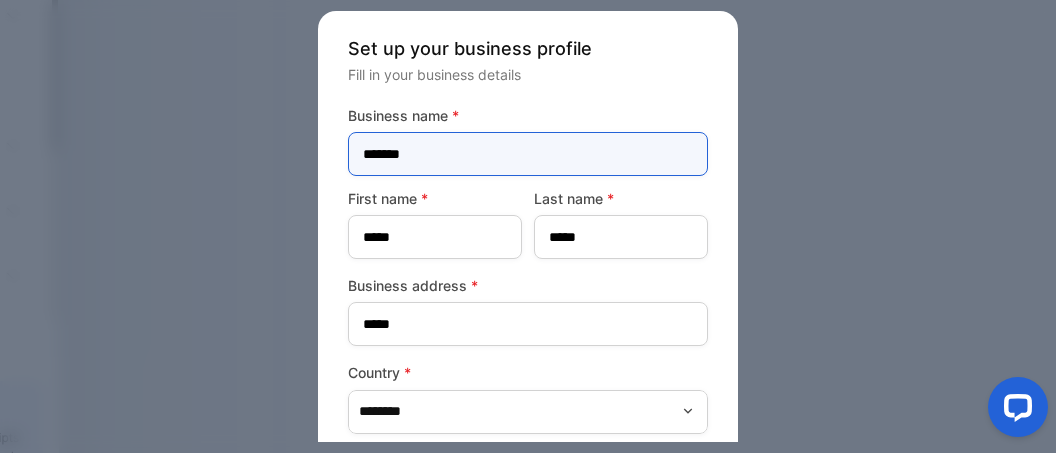 click on "******" at bounding box center [528, 154] 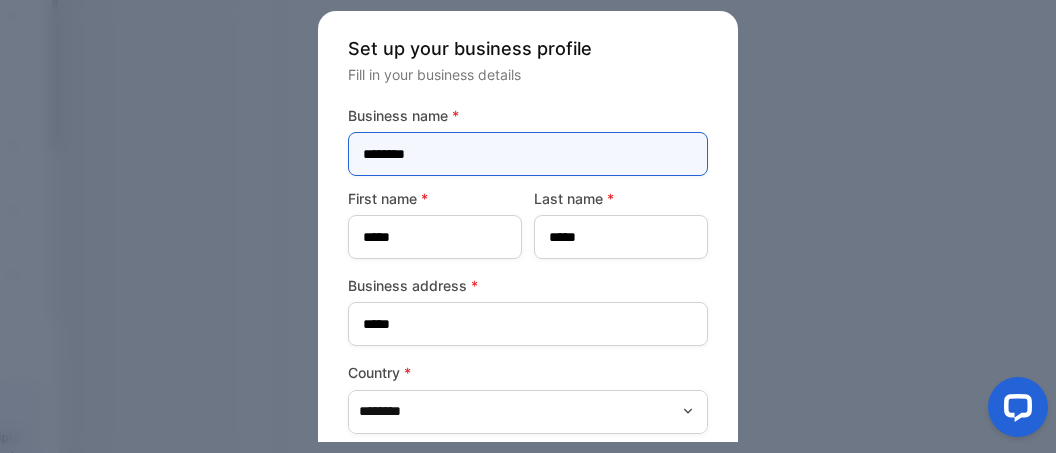 click on "*******" at bounding box center (528, 154) 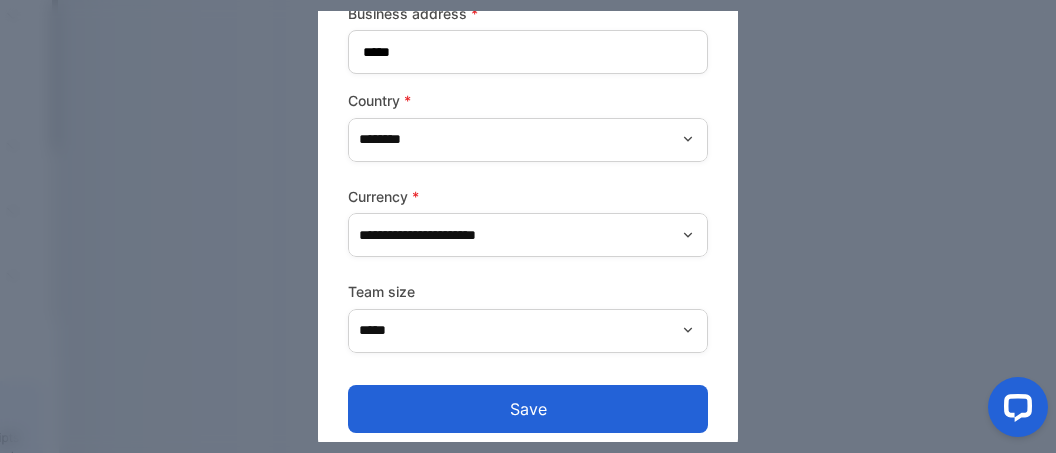 scroll, scrollTop: 288, scrollLeft: 0, axis: vertical 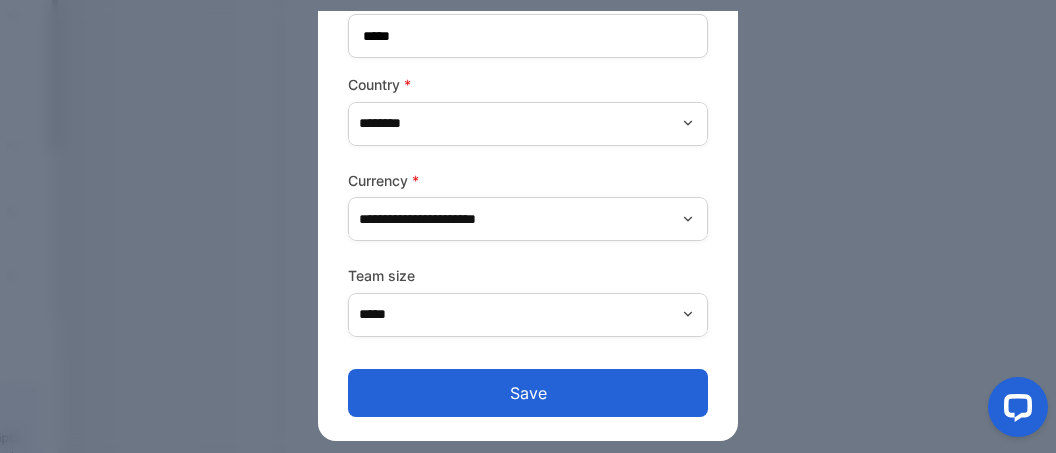 type on "**********" 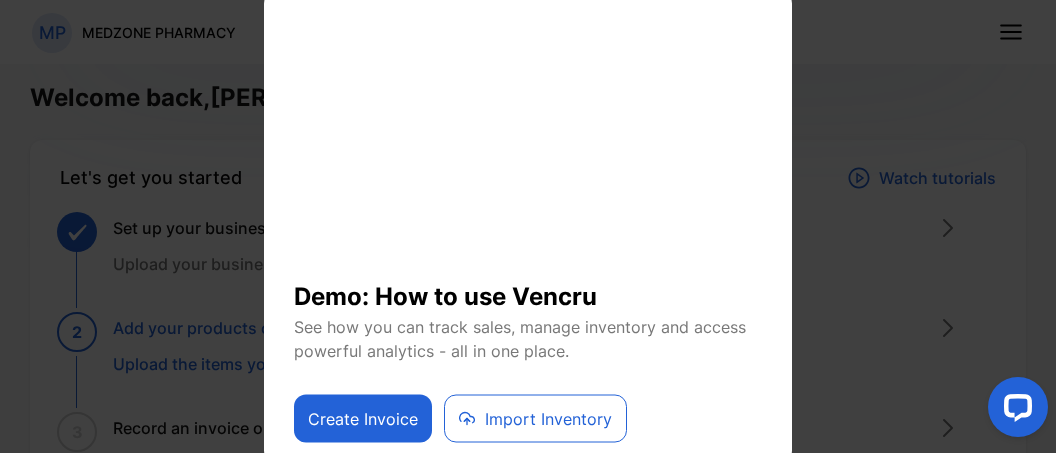 scroll, scrollTop: 0, scrollLeft: 0, axis: both 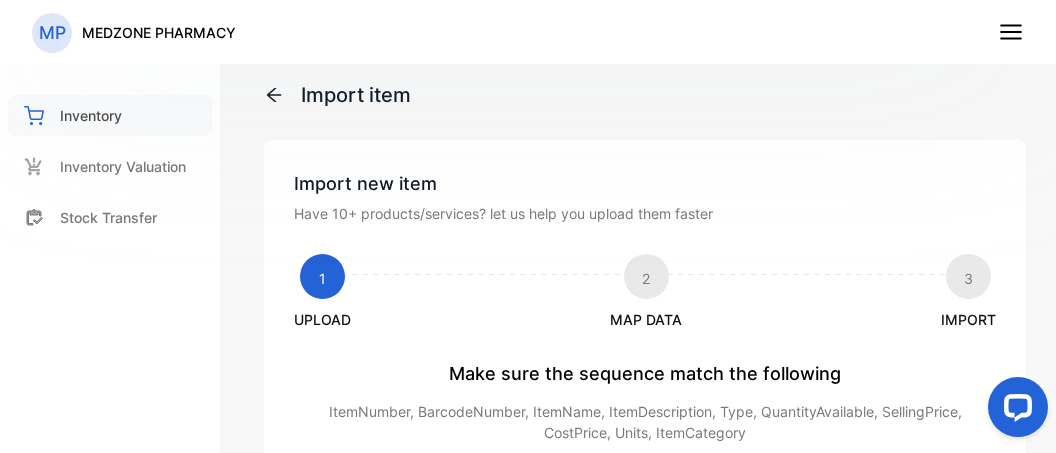 click on "Inventory" at bounding box center [91, 115] 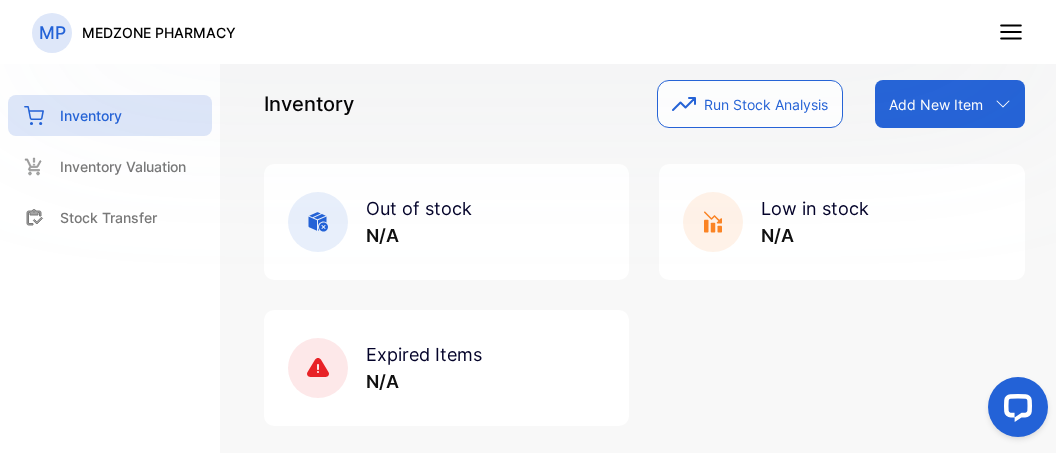 click on "Expired Items" at bounding box center [424, 354] 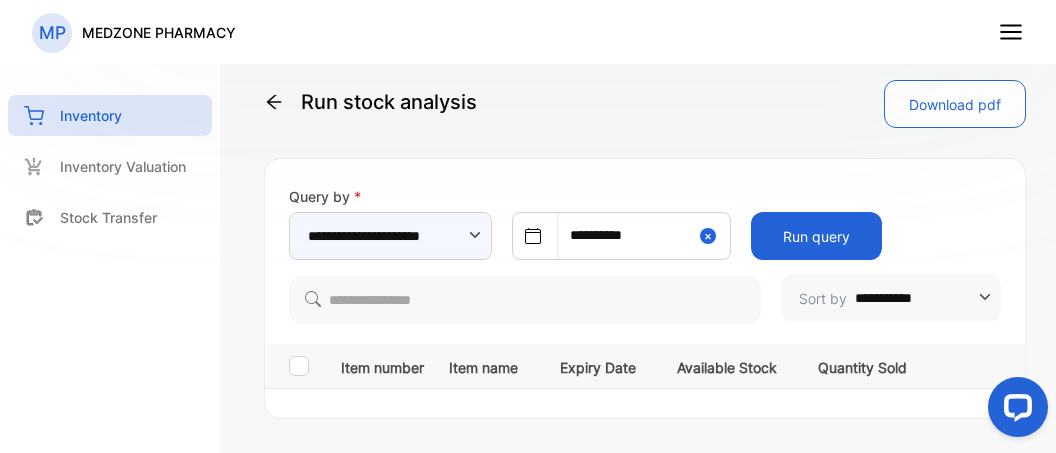 click 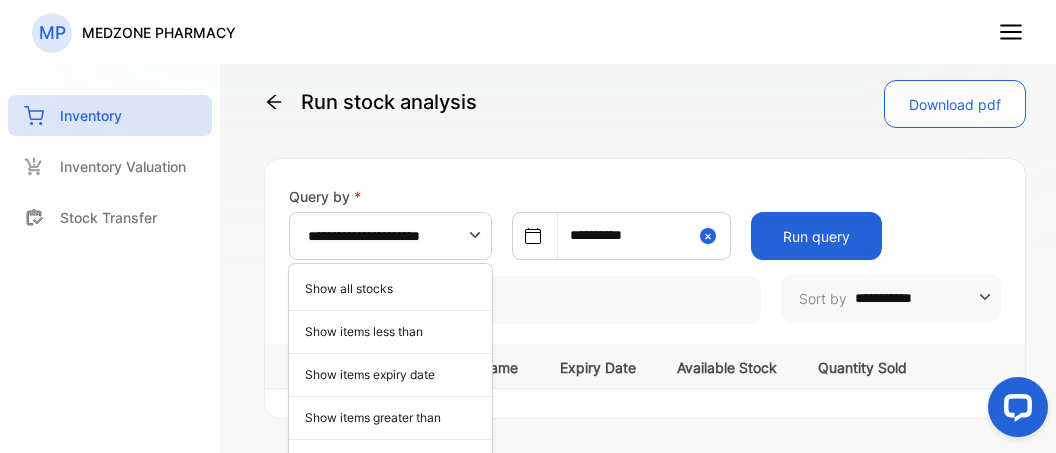 click on "**********" at bounding box center (645, 288) 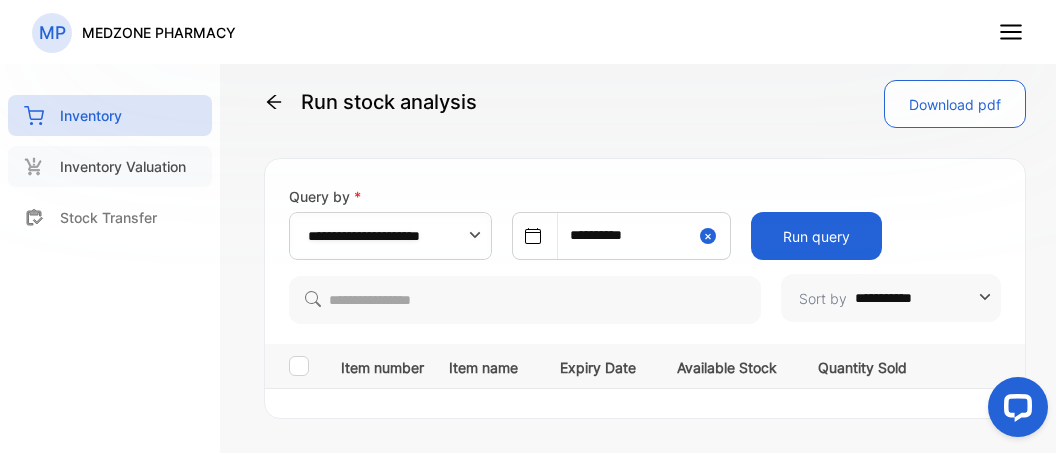 click on "Inventory Valuation" at bounding box center (123, 166) 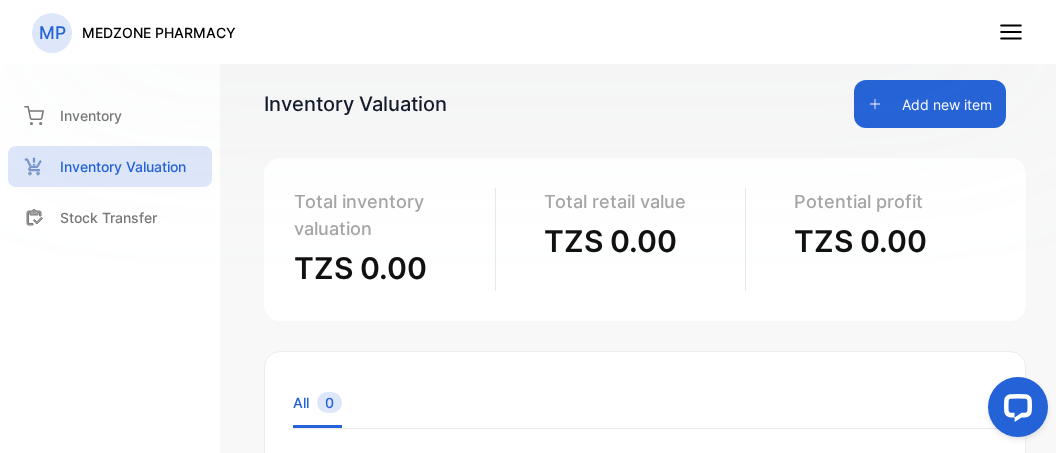 click 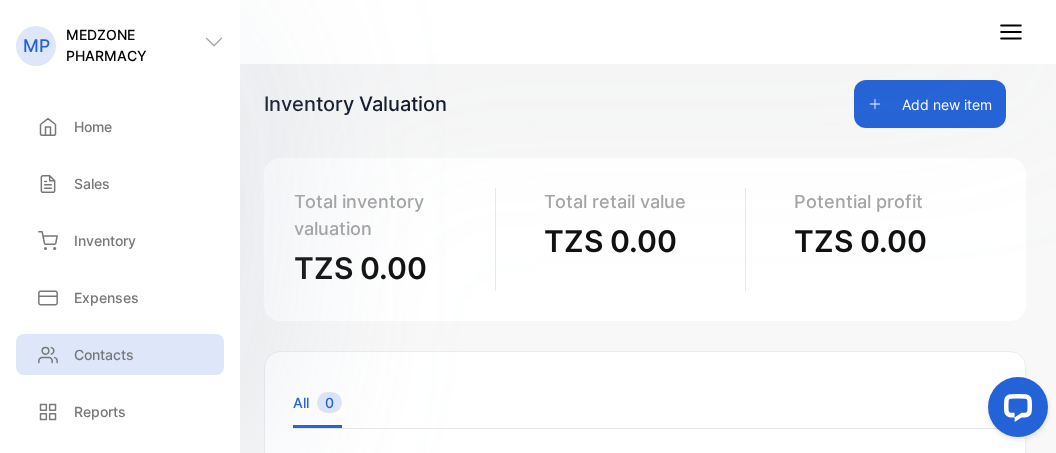 click on "Contacts" at bounding box center [120, 354] 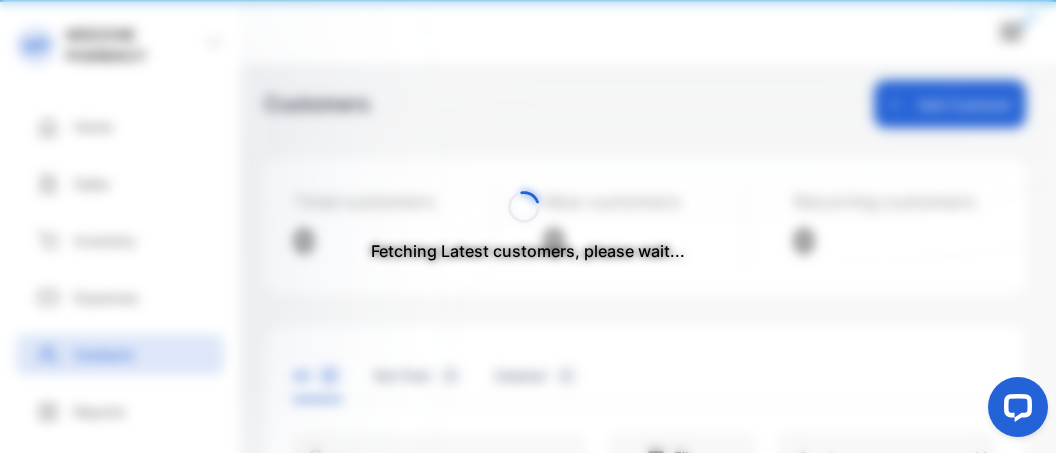 type on "**********" 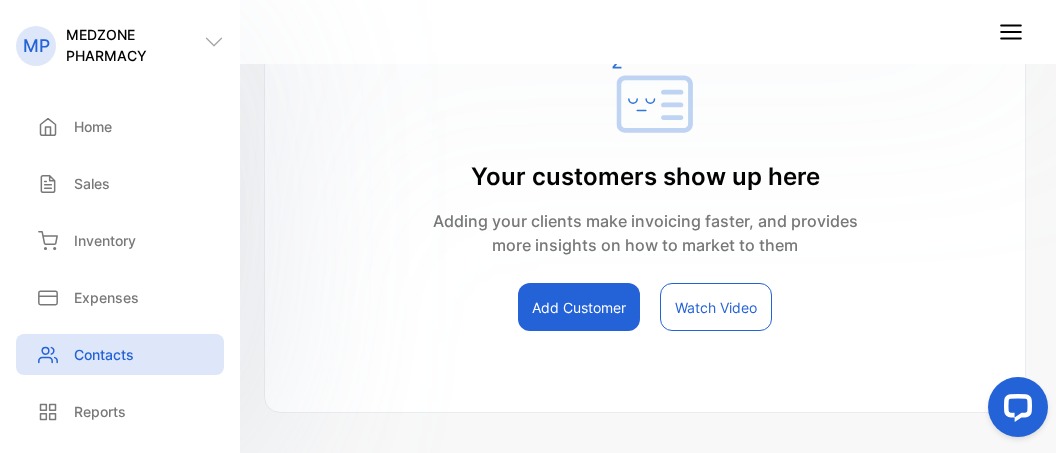 scroll, scrollTop: 497, scrollLeft: 0, axis: vertical 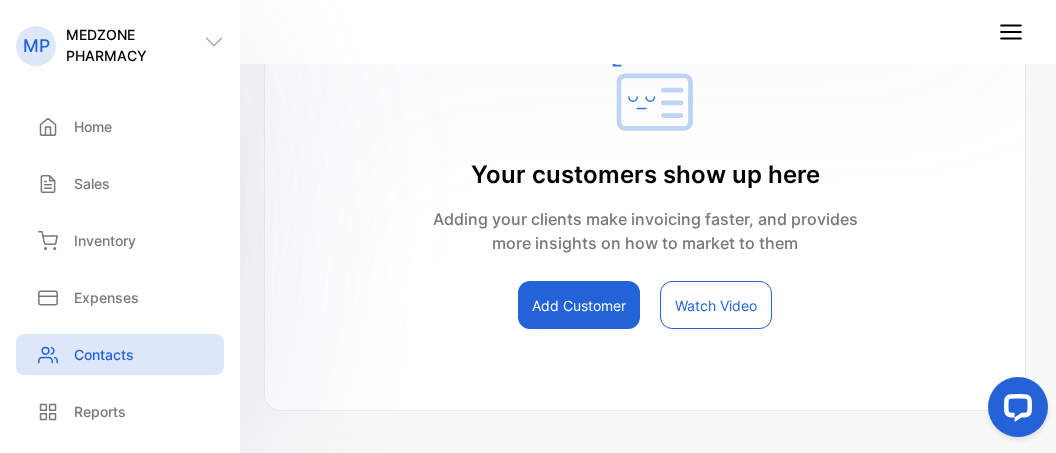 click on "Add Customer" at bounding box center (579, 305) 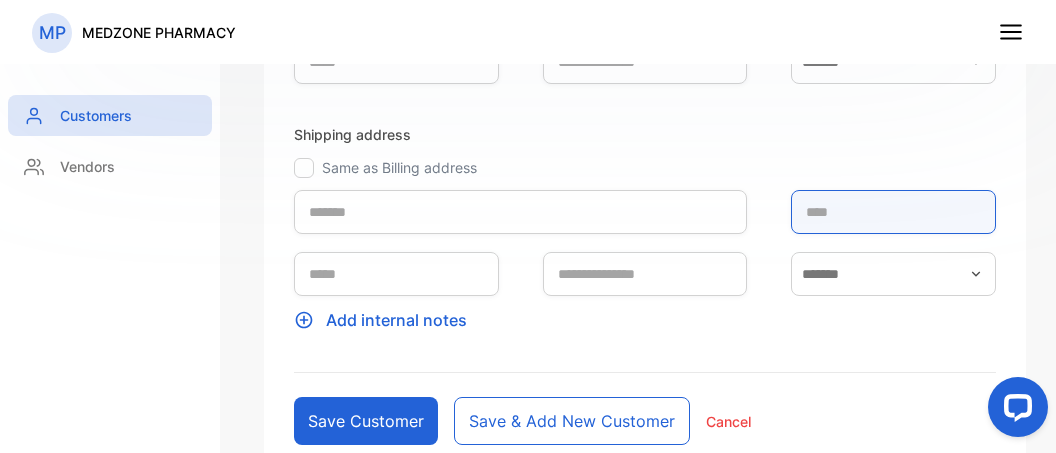 click at bounding box center [893, 212] 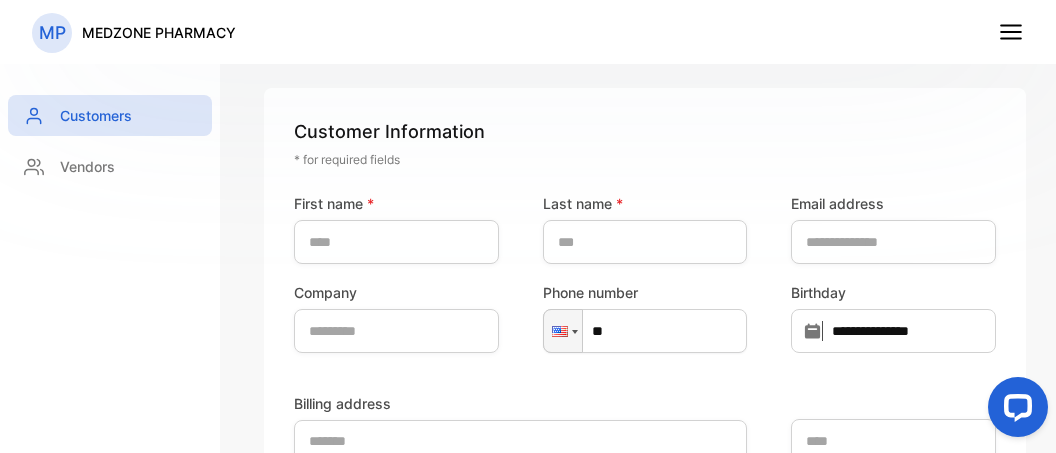 scroll, scrollTop: 0, scrollLeft: 0, axis: both 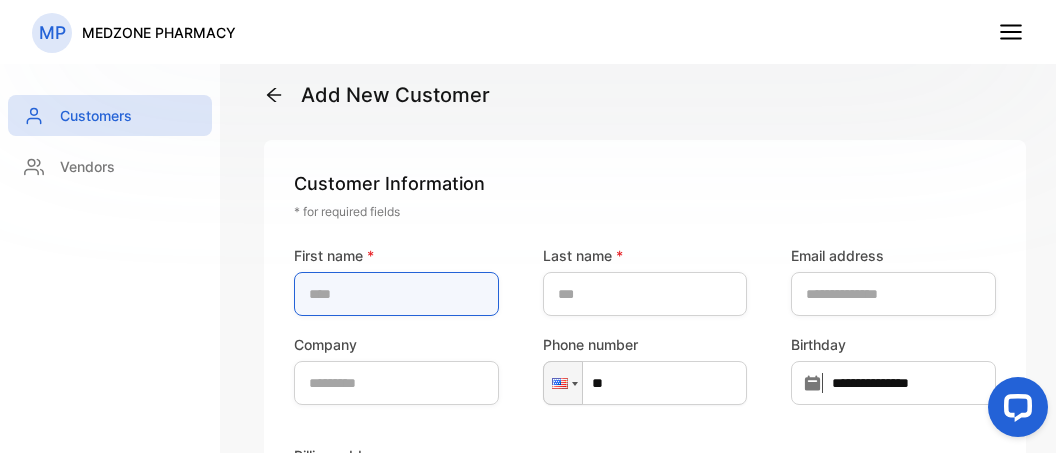 click at bounding box center [396, 294] 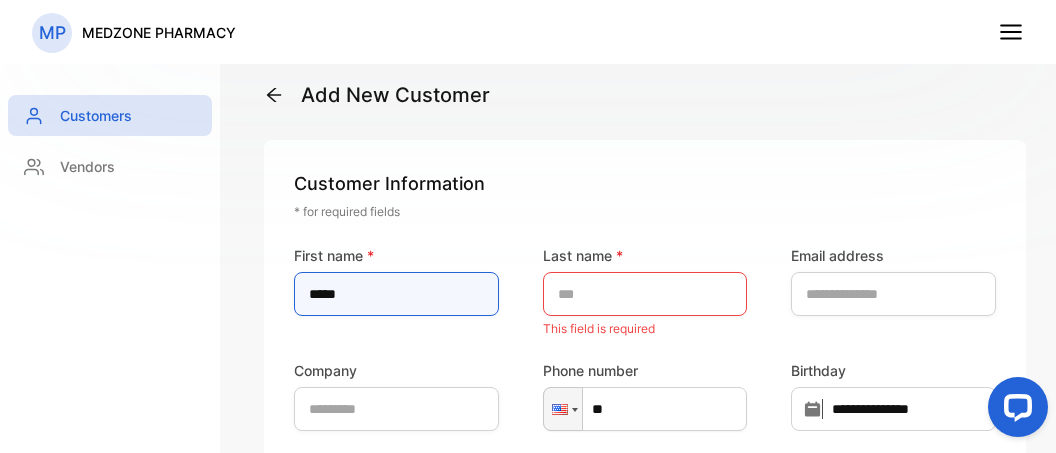 type on "*****" 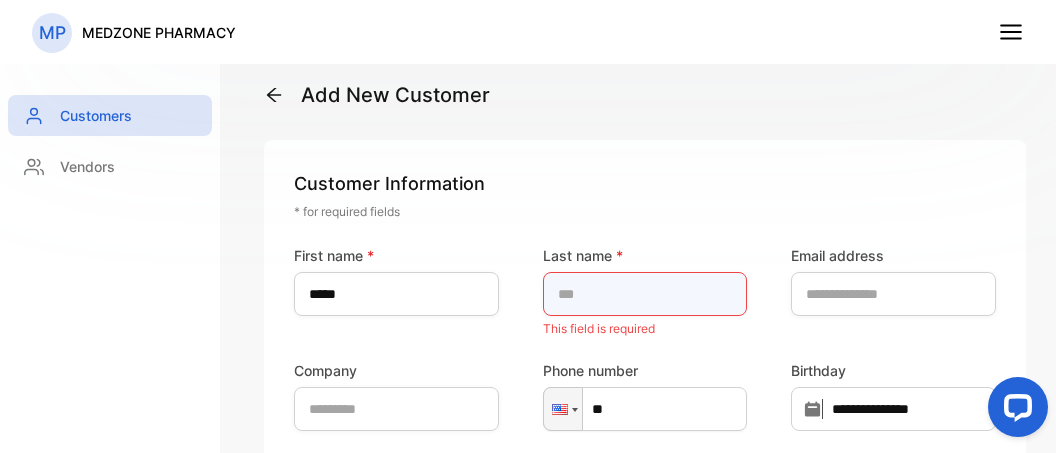 click at bounding box center (645, 294) 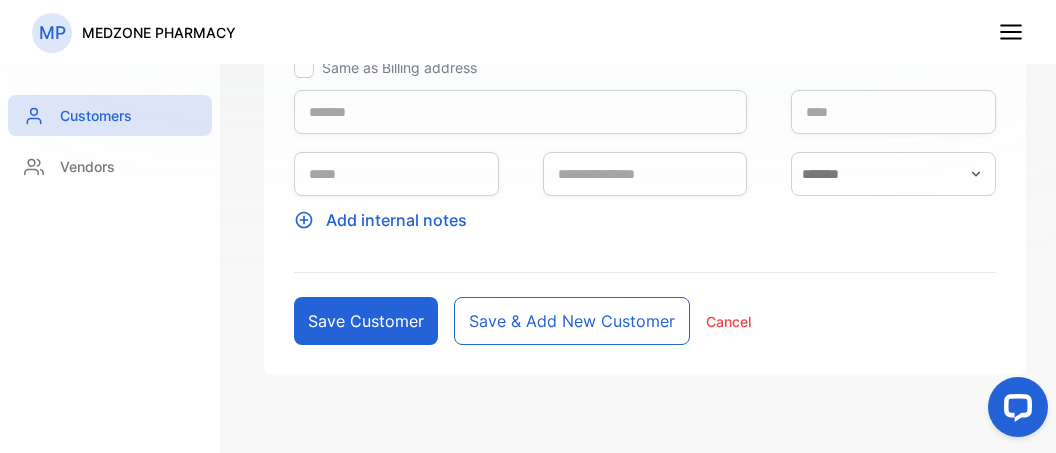 scroll, scrollTop: 630, scrollLeft: 0, axis: vertical 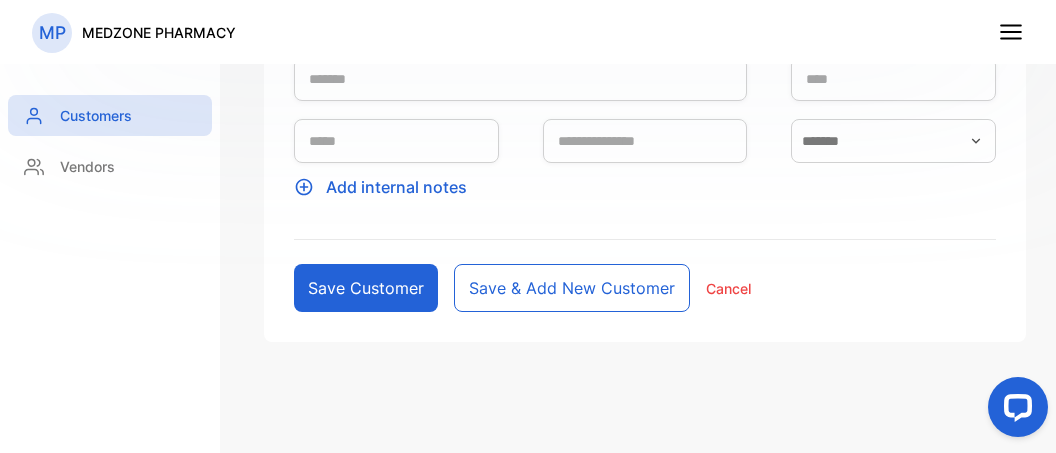 type on "***" 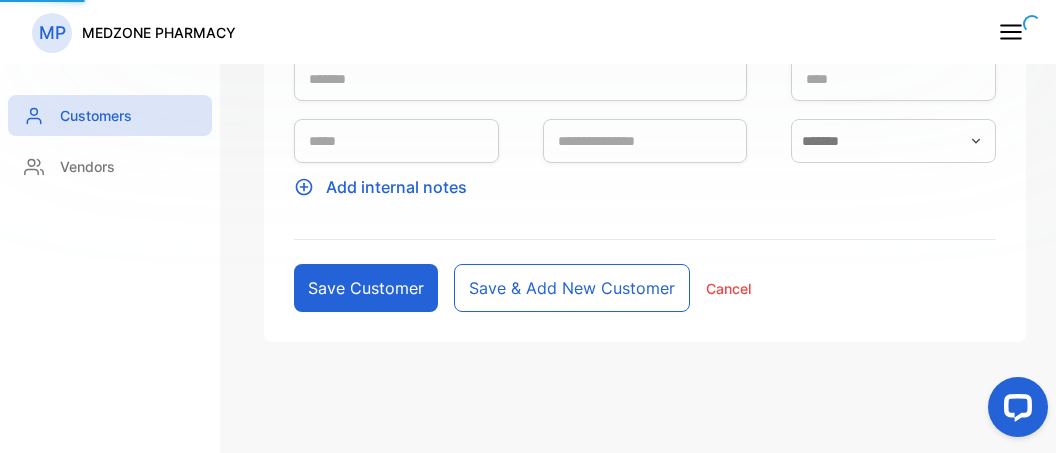 type 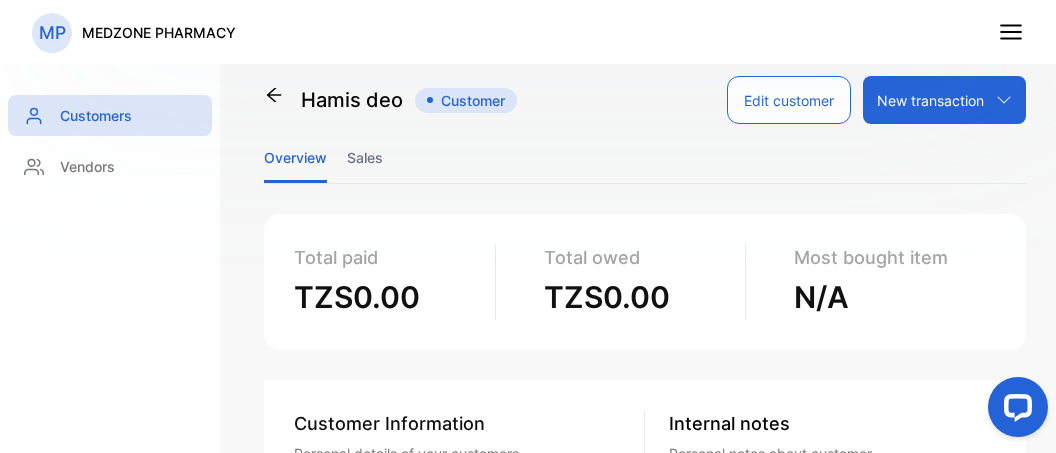 scroll, scrollTop: 0, scrollLeft: 0, axis: both 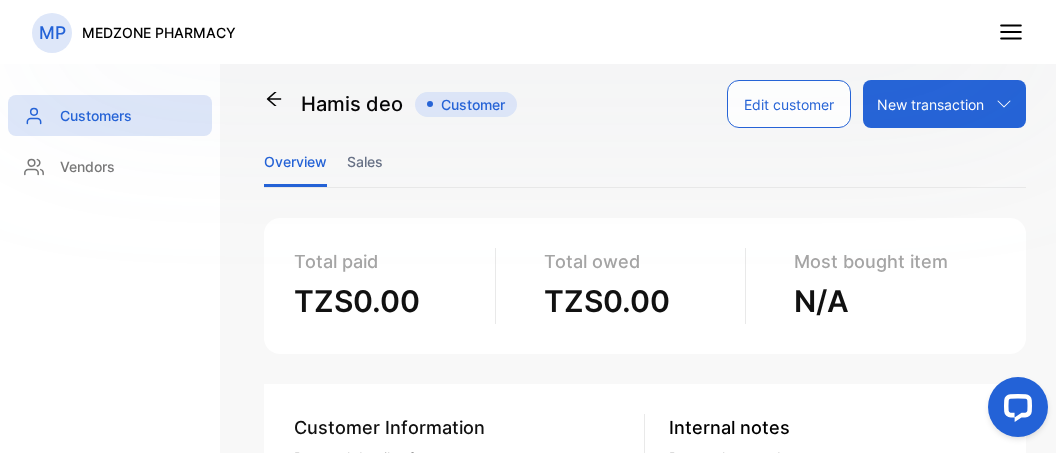 click on "New transaction" at bounding box center (930, 104) 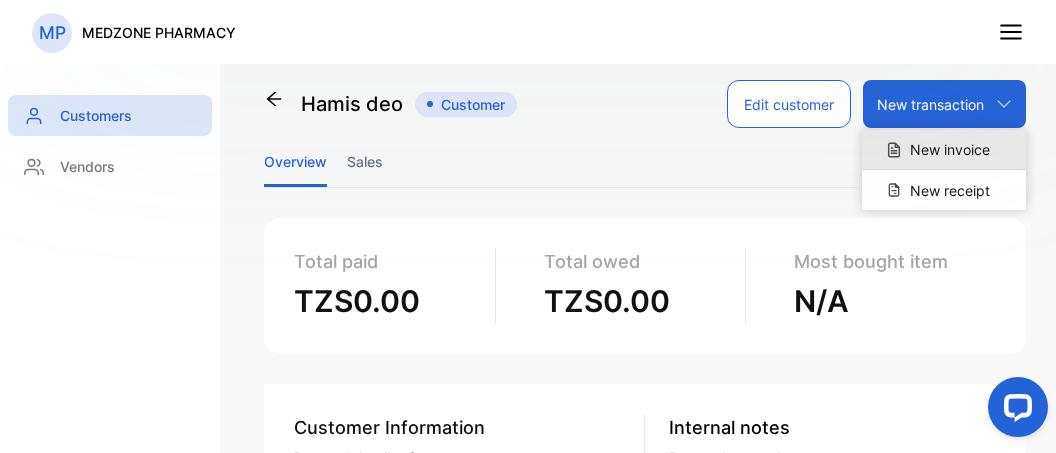 click on "New invoice" at bounding box center [944, 150] 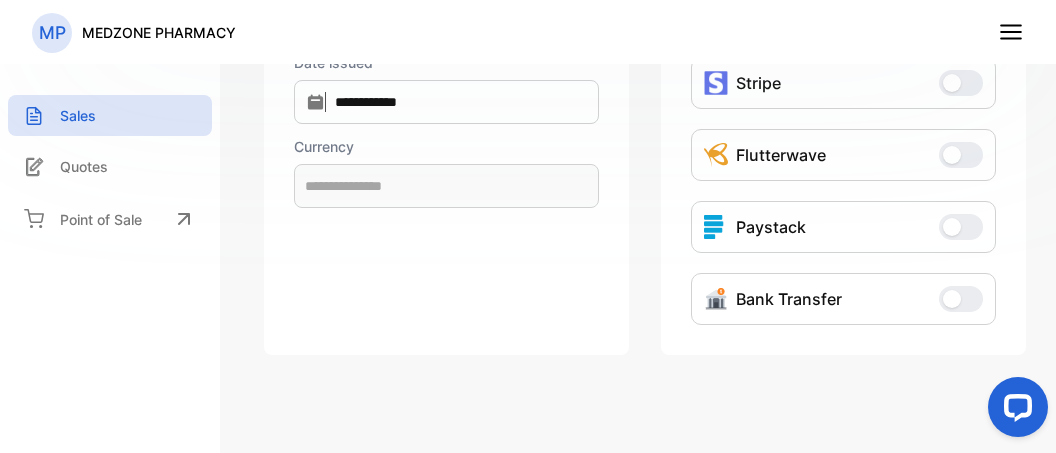scroll, scrollTop: 1077, scrollLeft: 0, axis: vertical 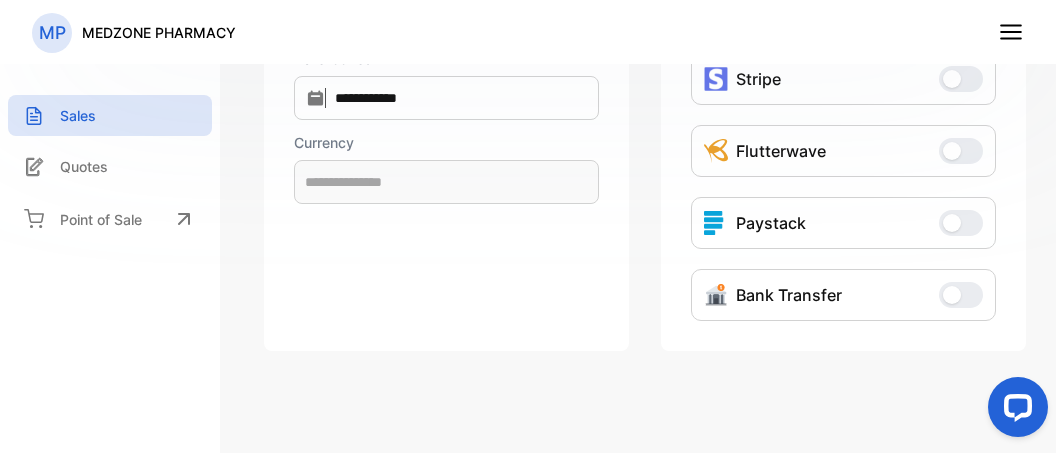 click on "Bank Transfer" at bounding box center [789, 295] 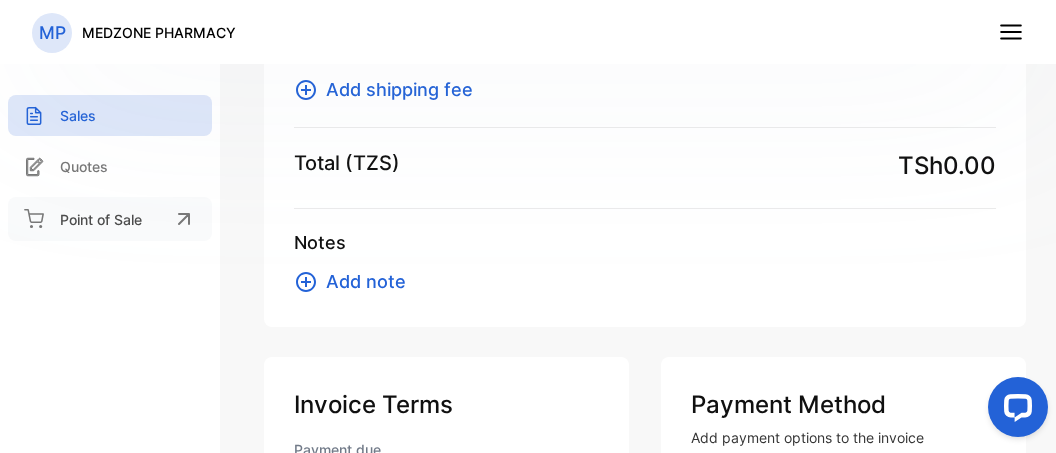 click on "Point of Sale" at bounding box center [101, 219] 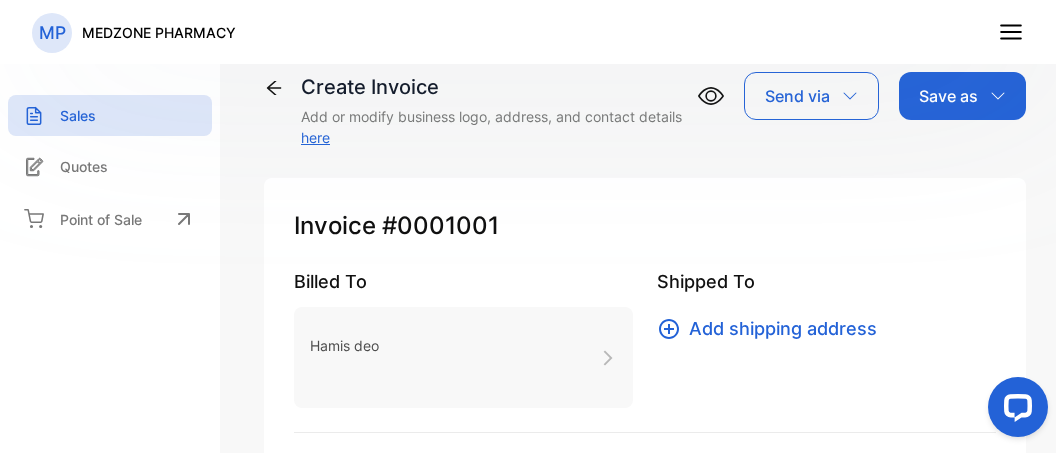 scroll, scrollTop: 0, scrollLeft: 0, axis: both 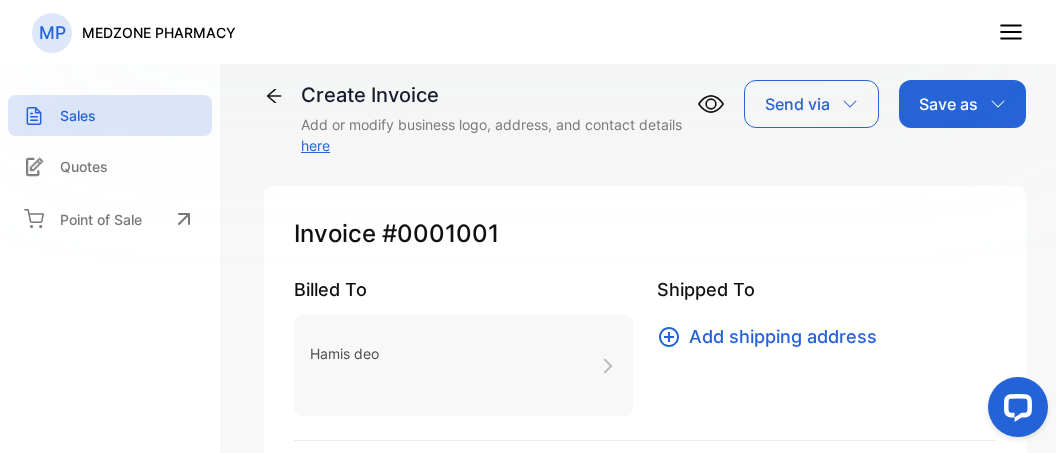 click on "Send via" at bounding box center (811, 104) 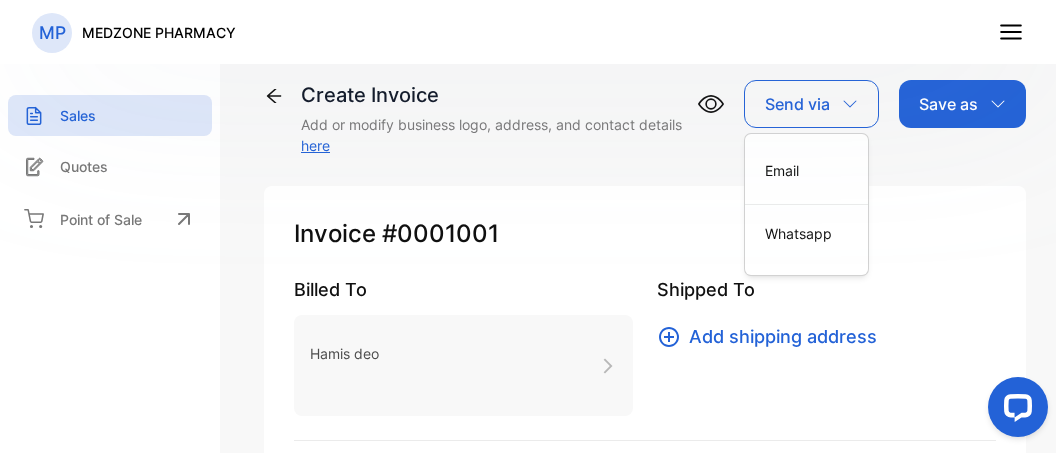 click on "**********" at bounding box center (645, 226) 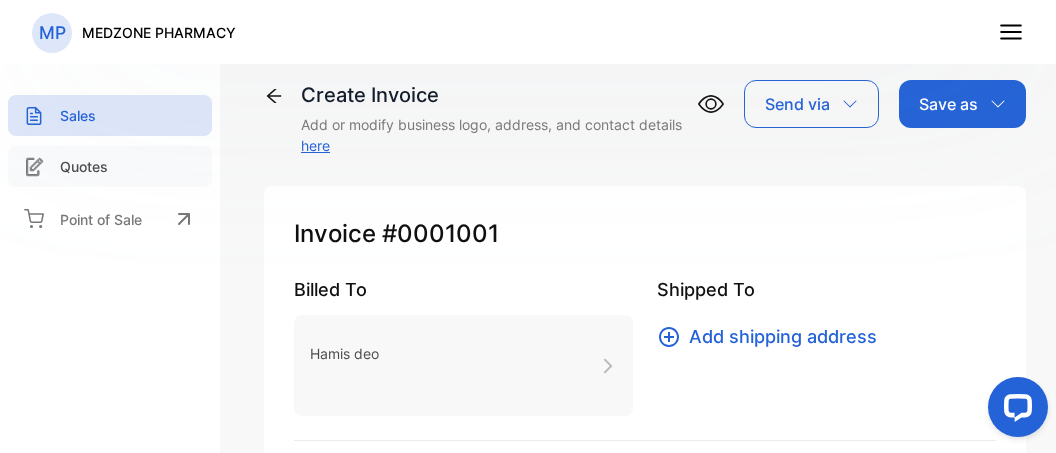 click on "Quotes" at bounding box center [84, 166] 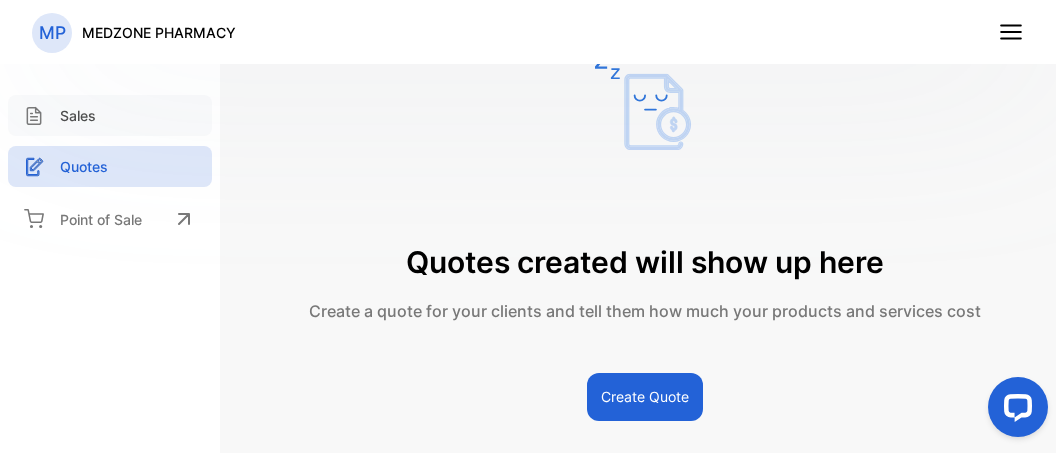 click on "Sales" at bounding box center [78, 115] 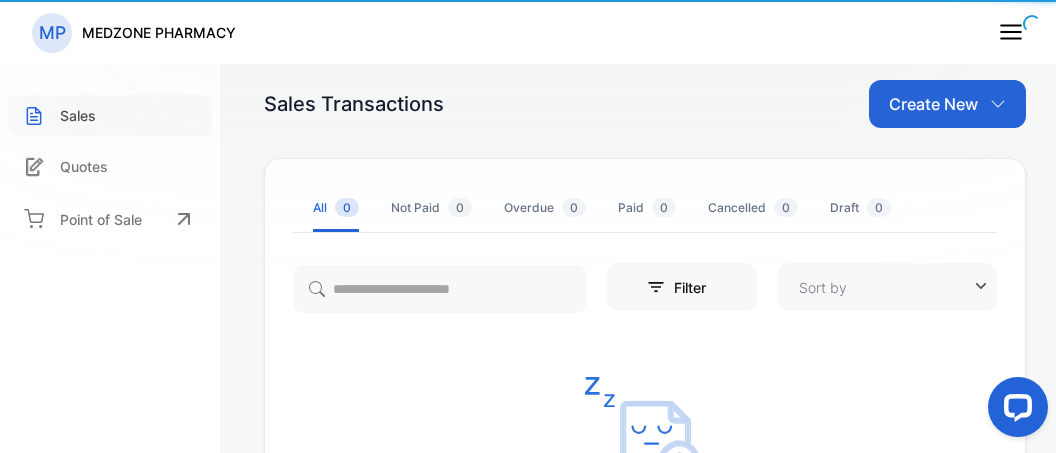 type on "**********" 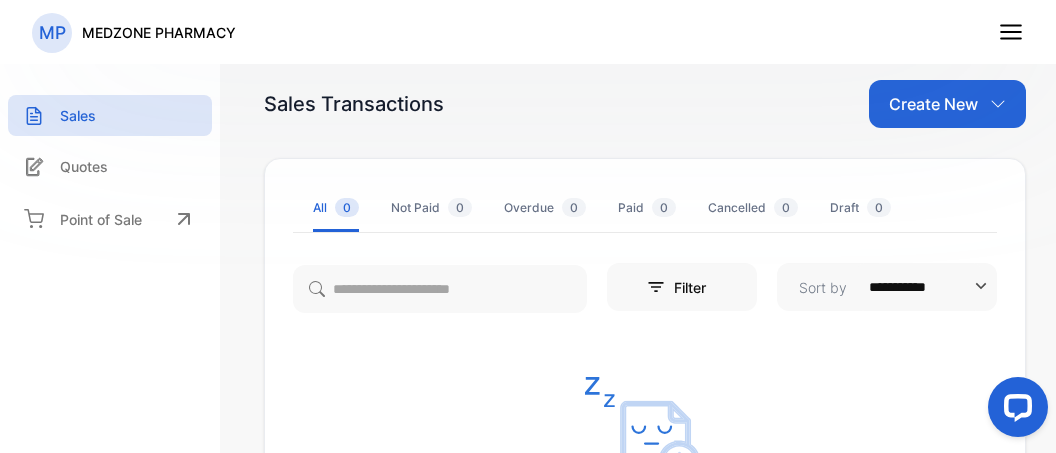 click 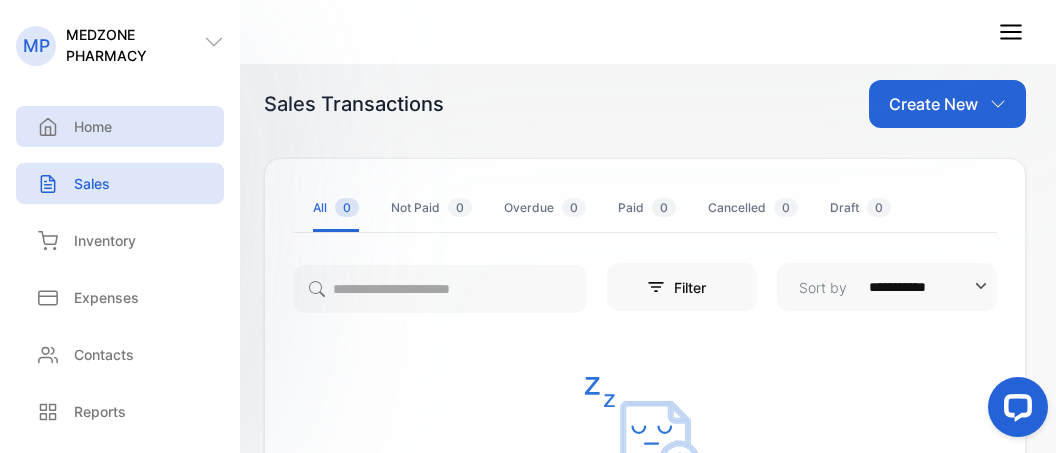 click on "Home" at bounding box center (93, 126) 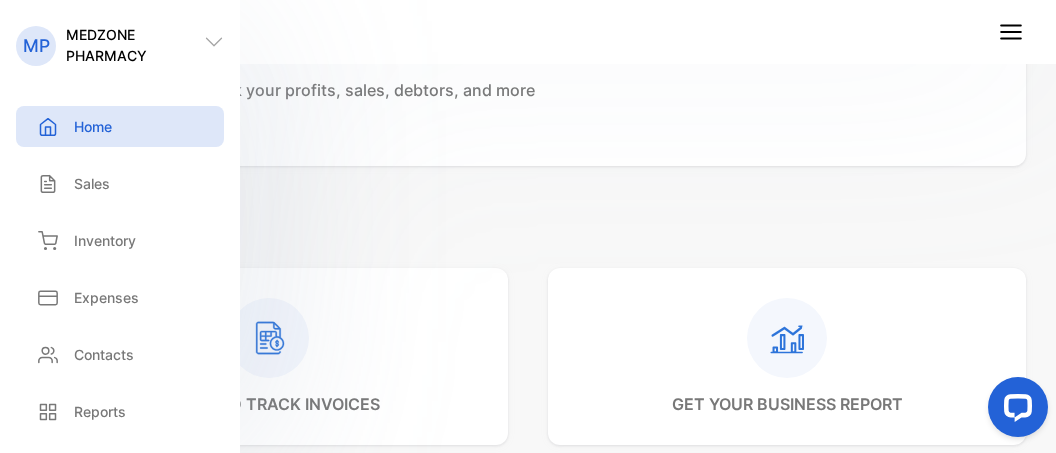 scroll, scrollTop: 482, scrollLeft: 0, axis: vertical 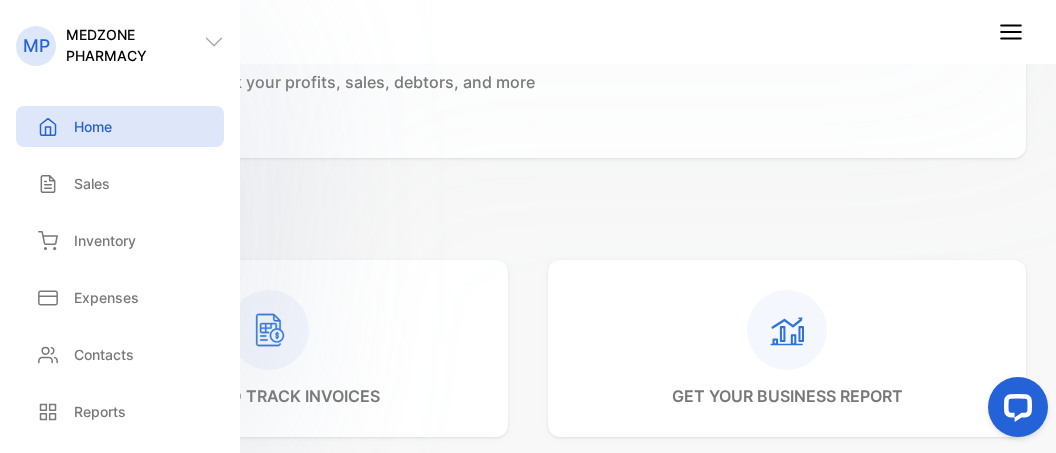 click 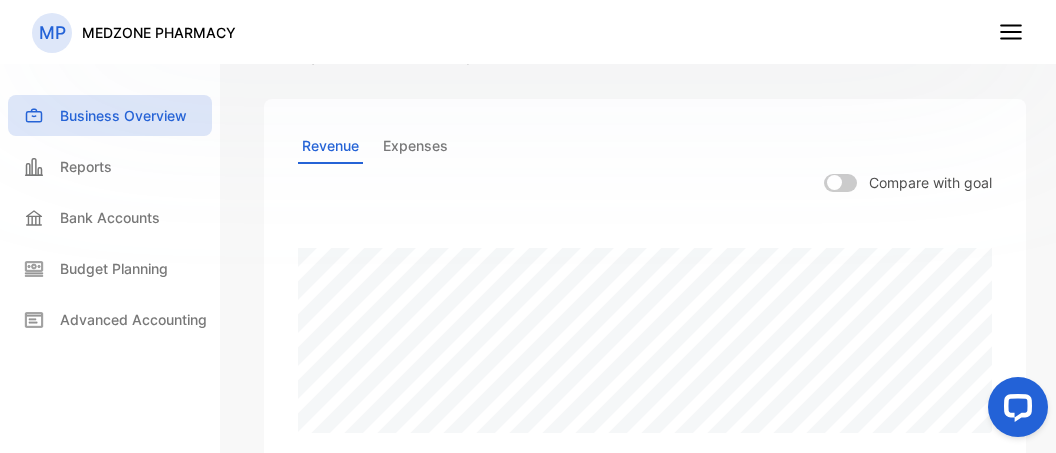 scroll, scrollTop: 538, scrollLeft: 0, axis: vertical 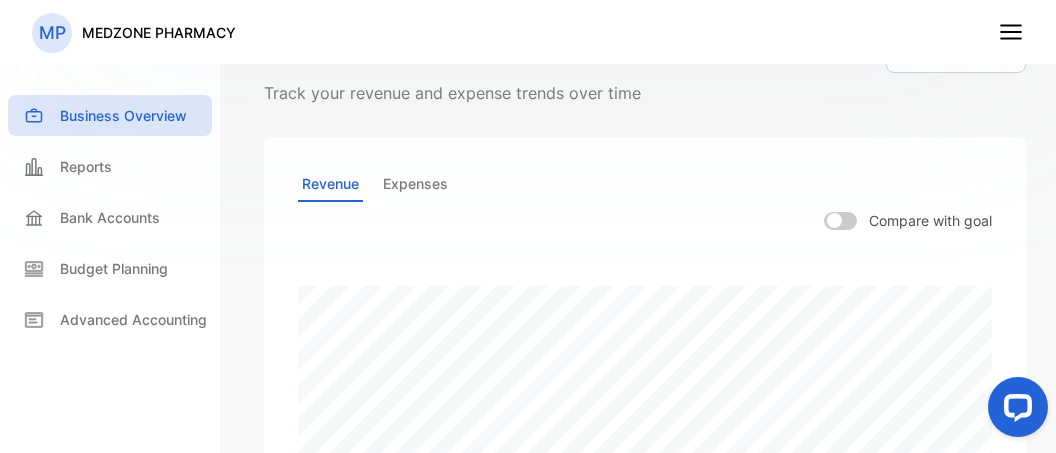click at bounding box center (840, 221) 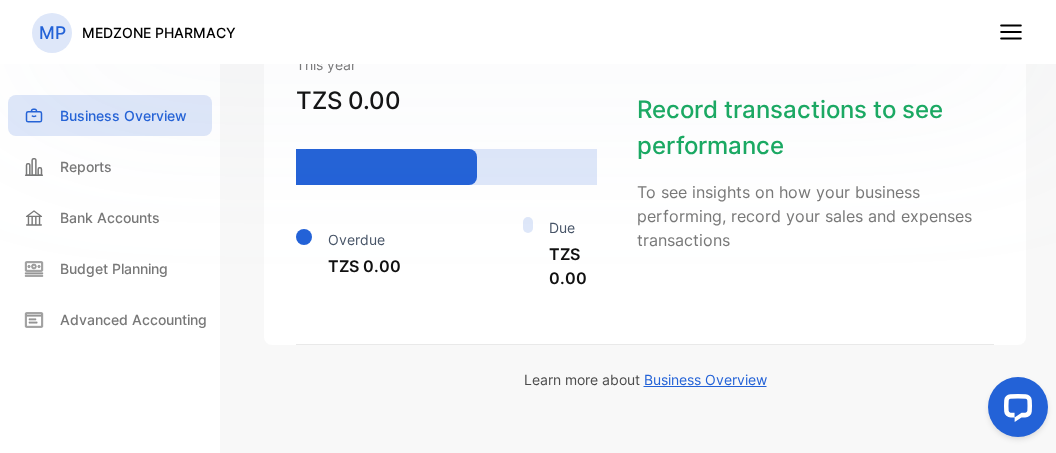 scroll, scrollTop: 1678, scrollLeft: 0, axis: vertical 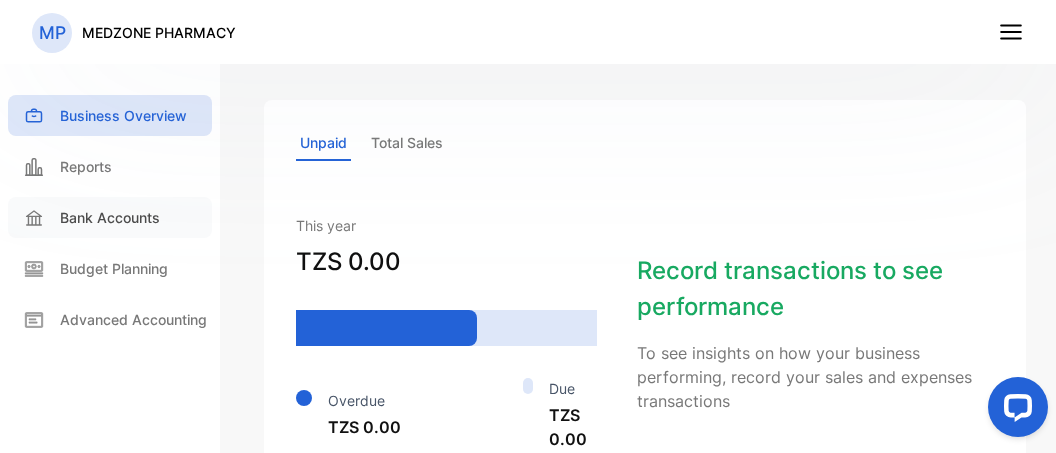 click on "Bank Accounts" at bounding box center [110, 217] 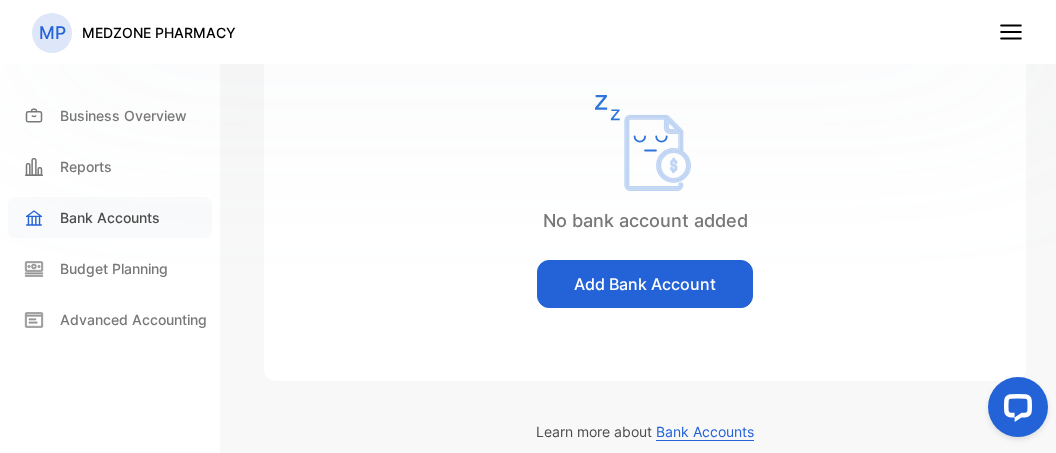 scroll, scrollTop: 282, scrollLeft: 0, axis: vertical 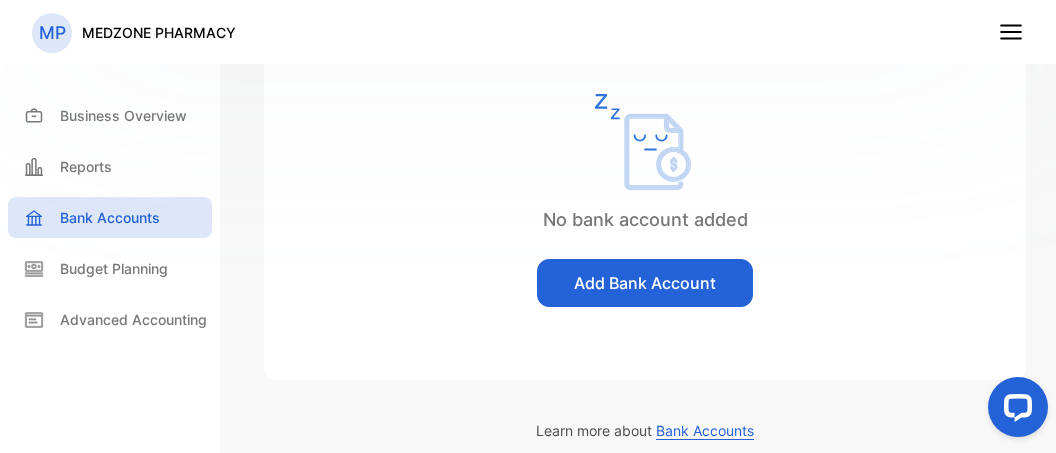 click on "Add Bank Account" at bounding box center (645, 283) 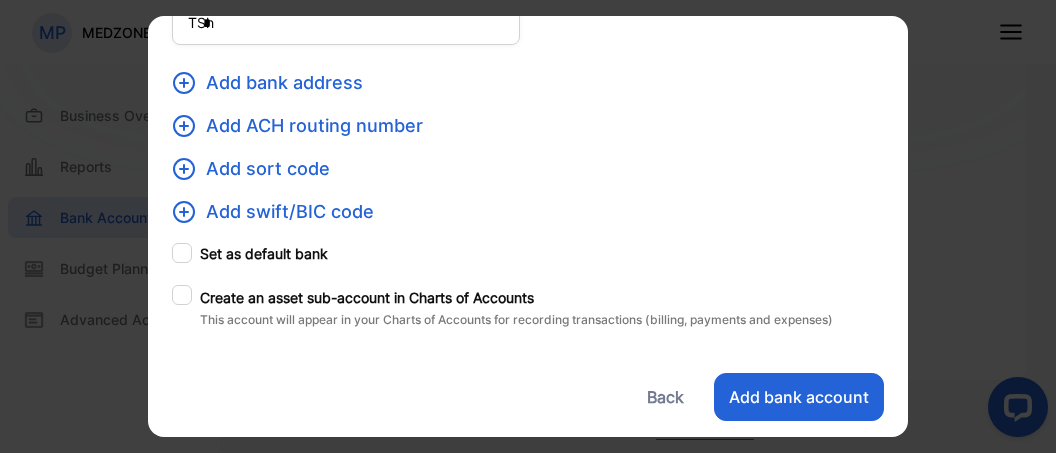 scroll, scrollTop: 351, scrollLeft: 0, axis: vertical 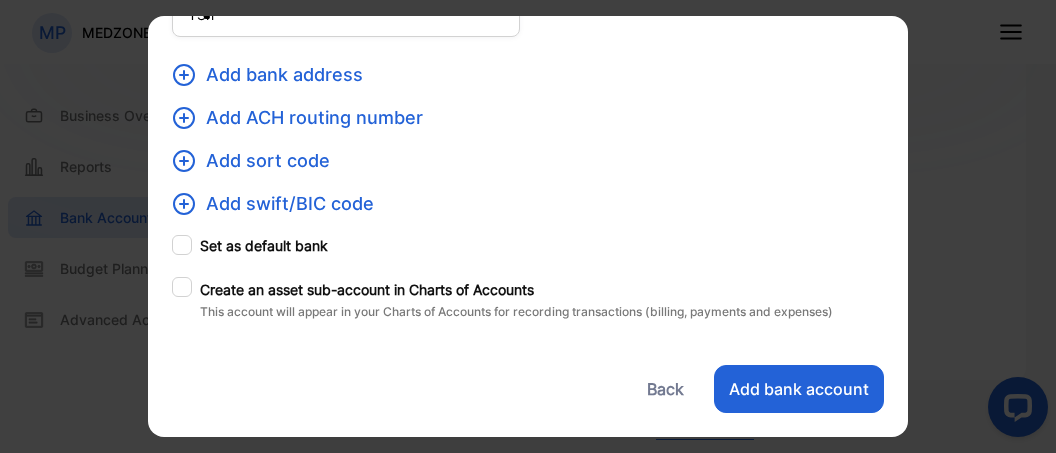 click on "Back" at bounding box center (665, 389) 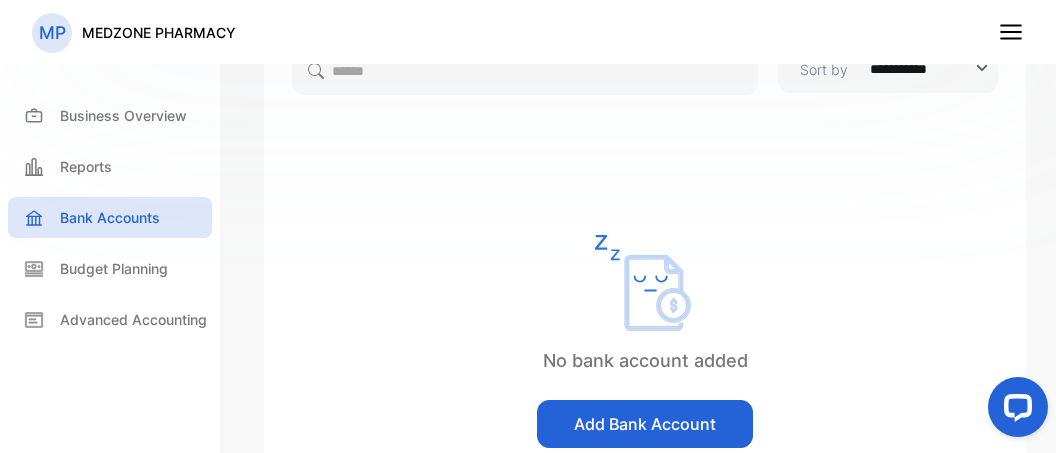 scroll, scrollTop: 0, scrollLeft: 0, axis: both 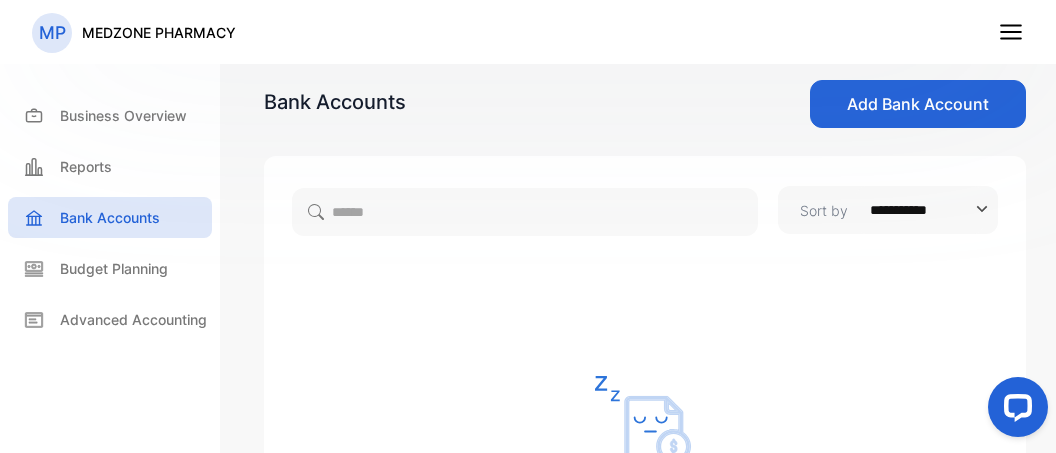 click 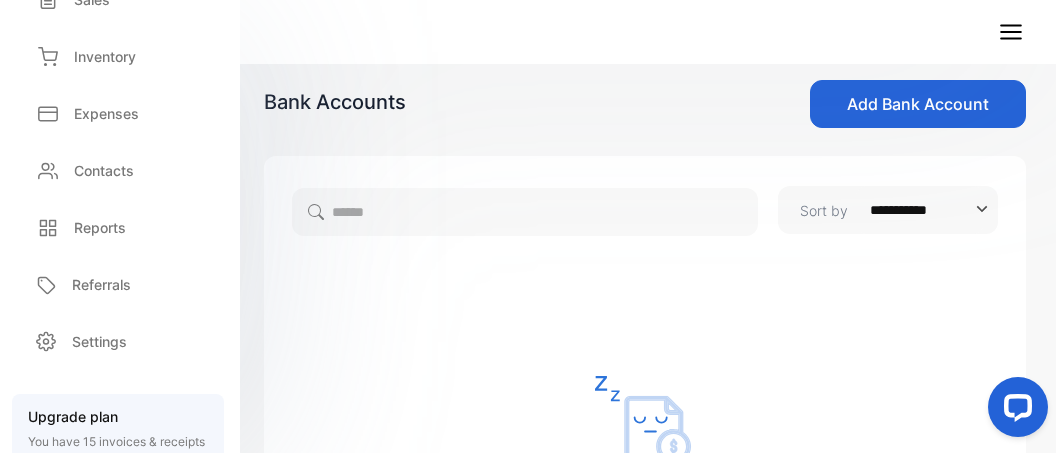 scroll, scrollTop: 183, scrollLeft: 0, axis: vertical 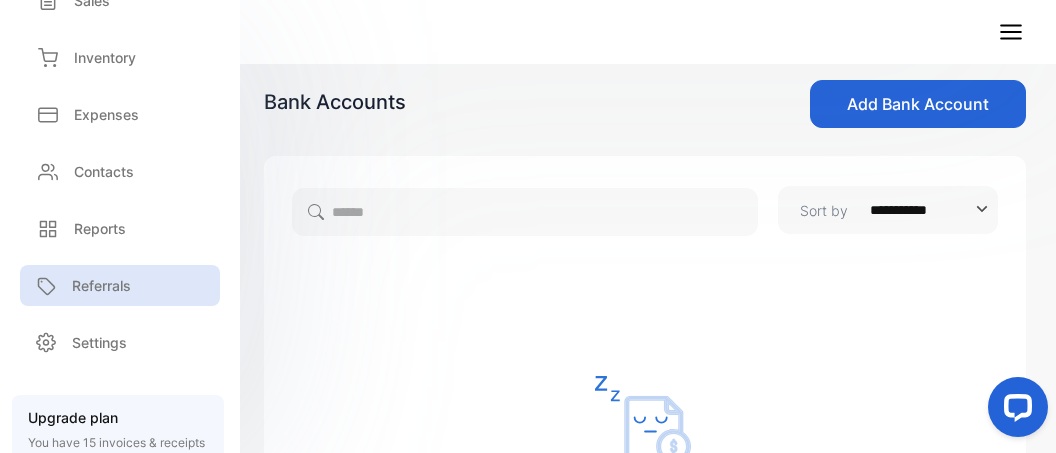 click on "Referrals" at bounding box center [101, 285] 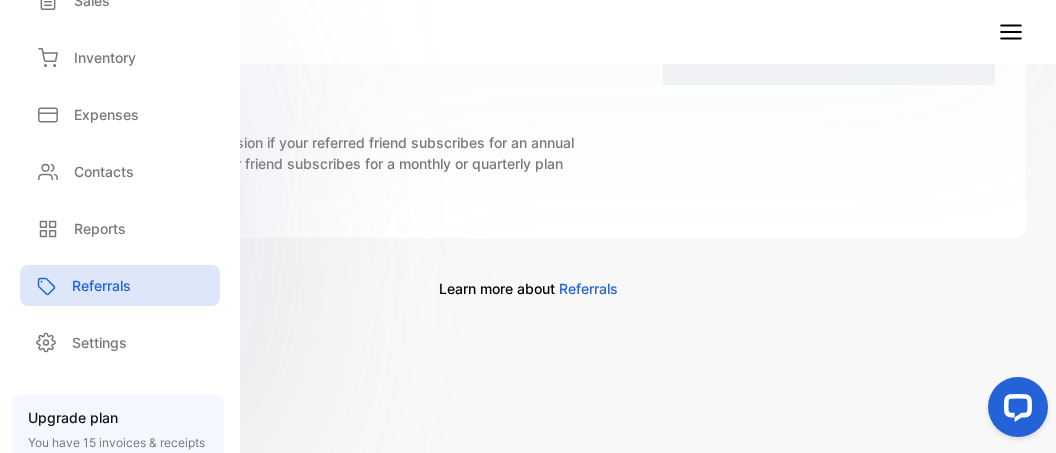 scroll, scrollTop: 694, scrollLeft: 0, axis: vertical 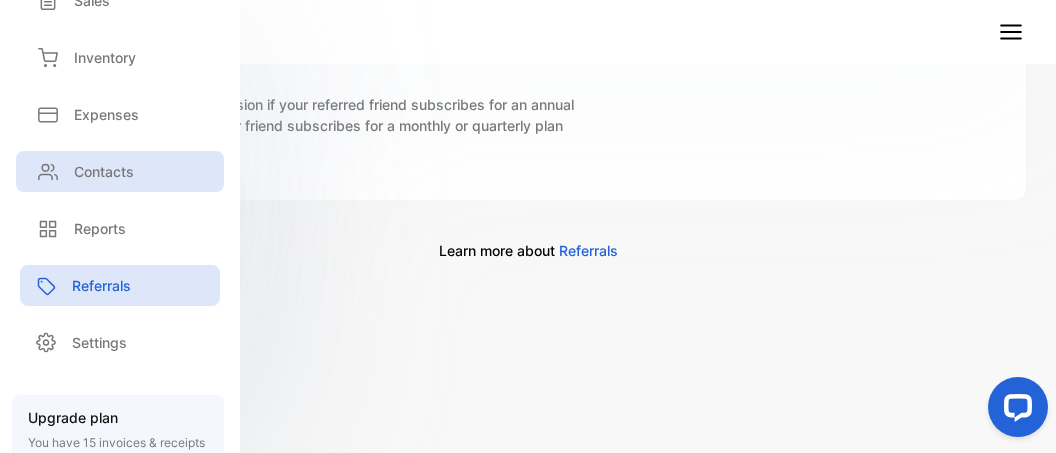 click on "Contacts" at bounding box center (120, 171) 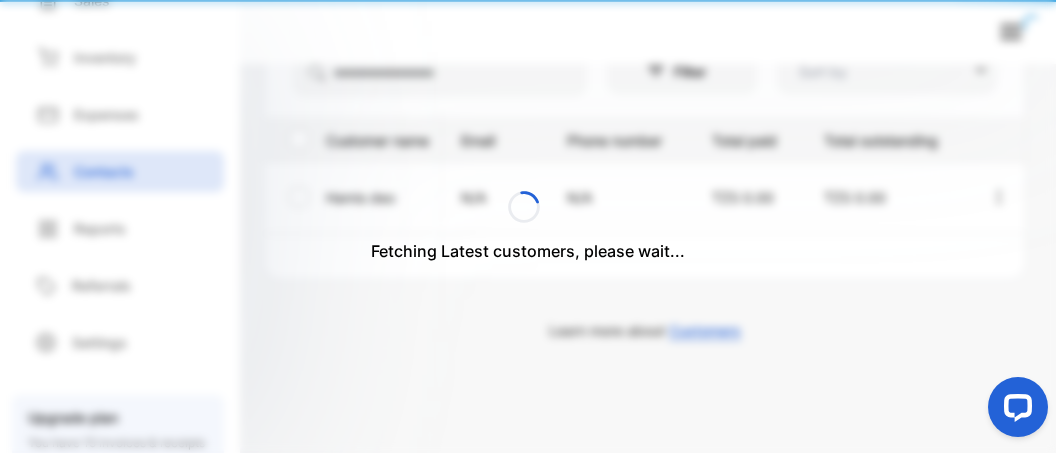 type on "**********" 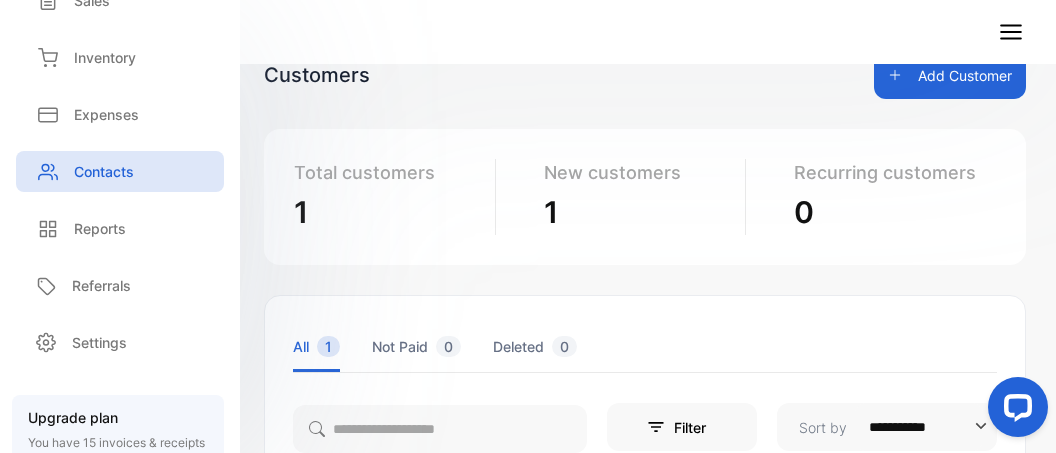 scroll, scrollTop: 0, scrollLeft: 0, axis: both 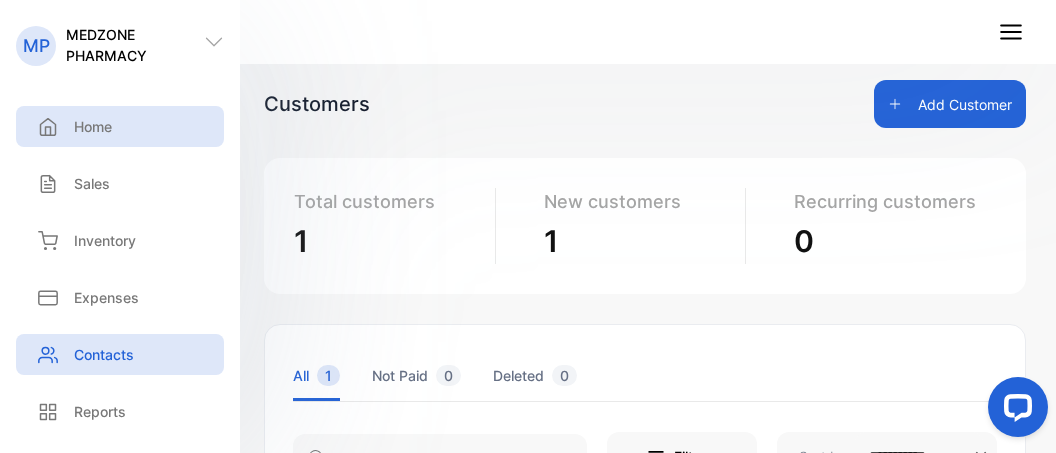 click on "Home" at bounding box center [93, 126] 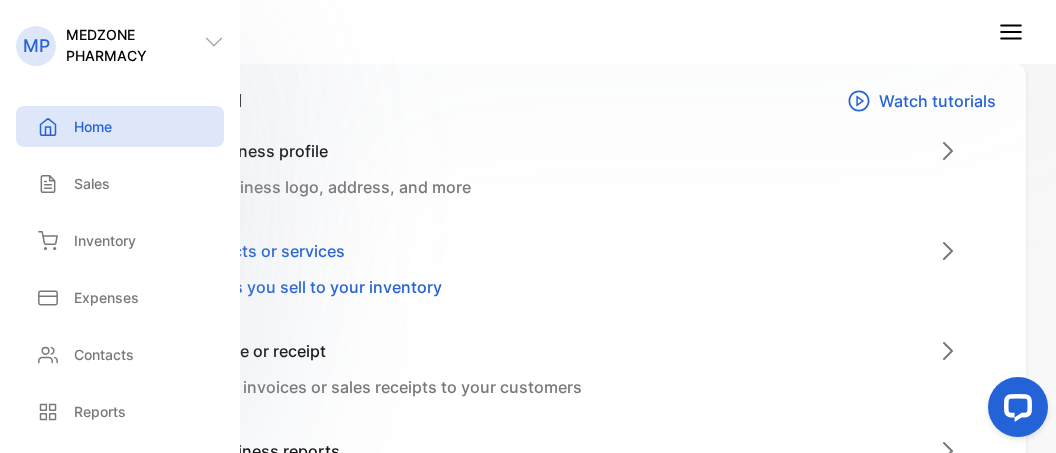 scroll, scrollTop: 79, scrollLeft: 0, axis: vertical 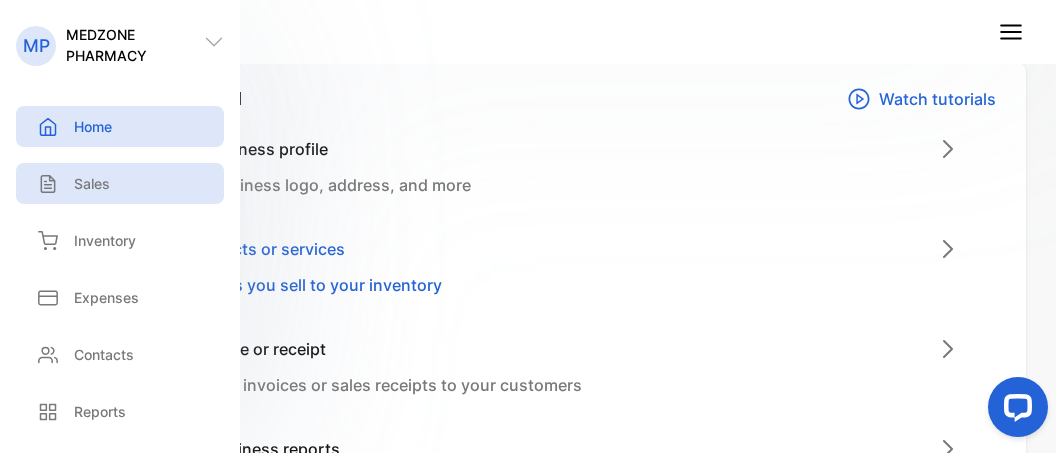 click on "Sales" at bounding box center [120, 183] 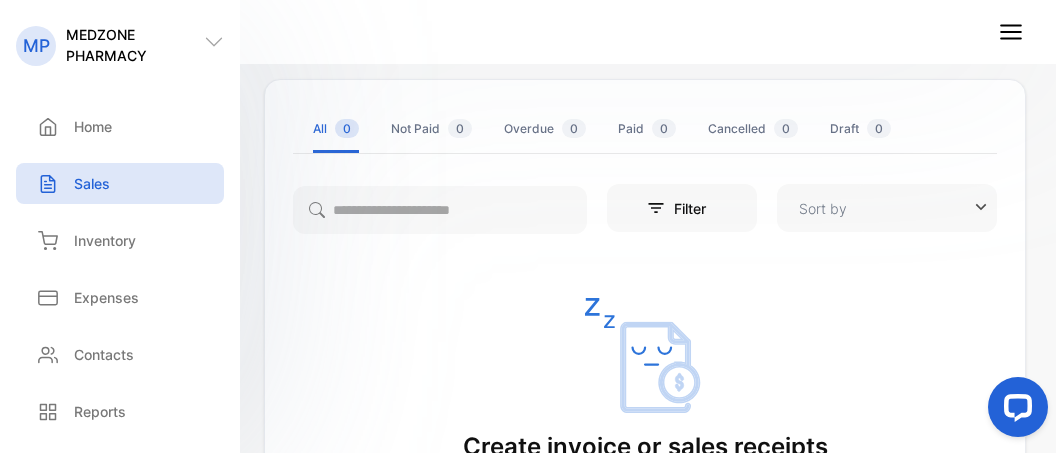 type on "**********" 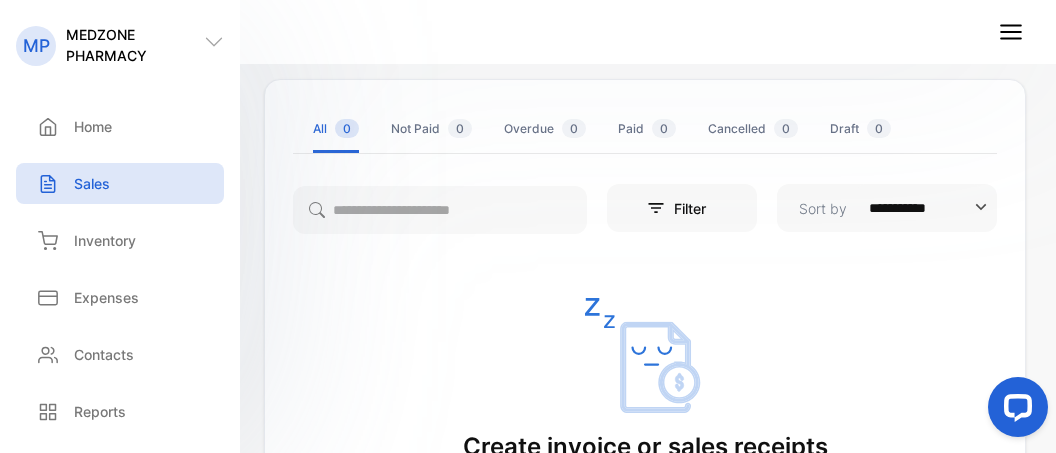 click on "Filter" at bounding box center [682, 208] 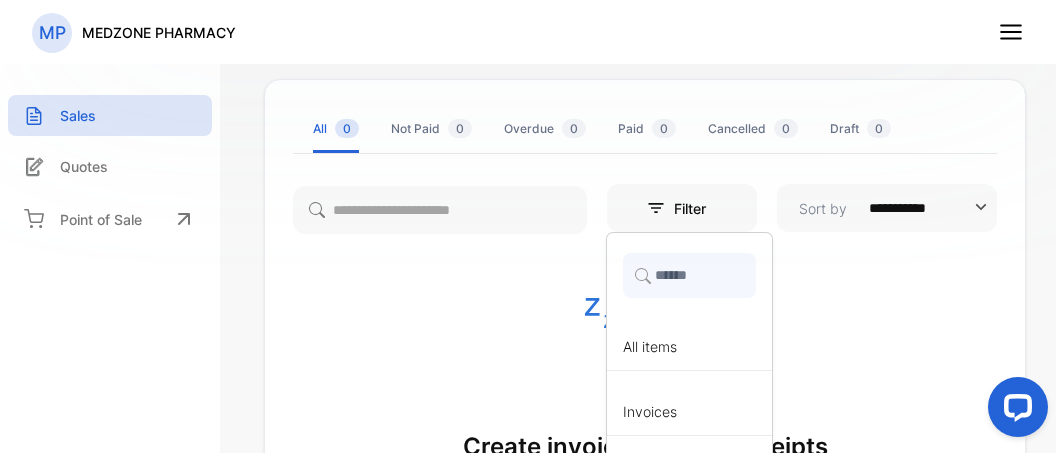 scroll, scrollTop: 361, scrollLeft: 0, axis: vertical 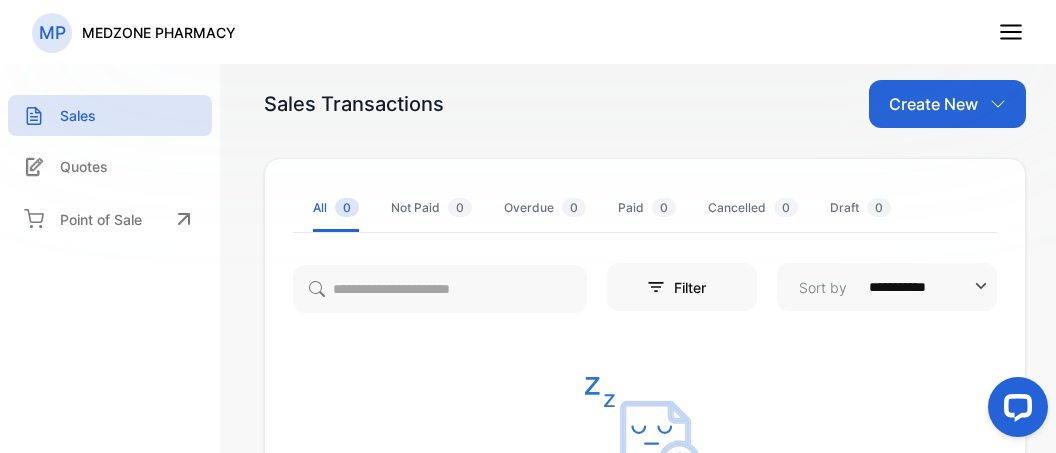 click 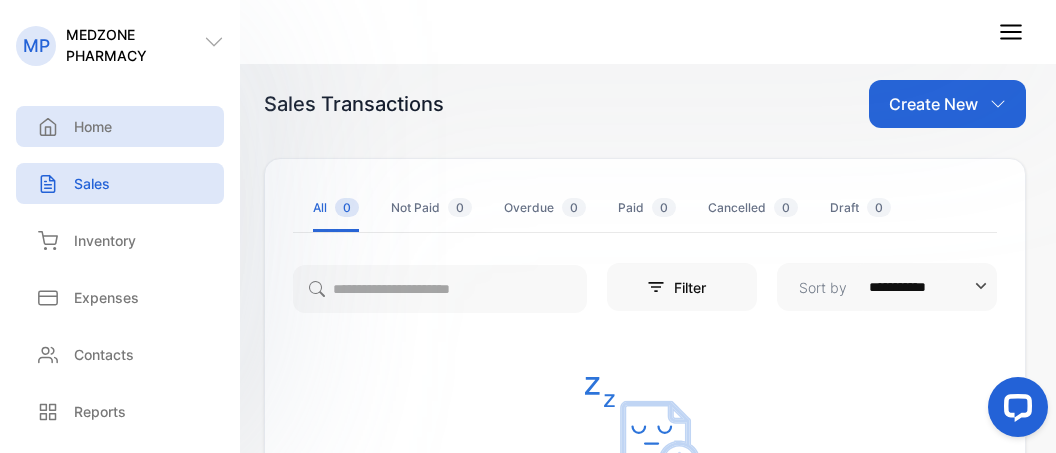 click on "Home" at bounding box center (93, 126) 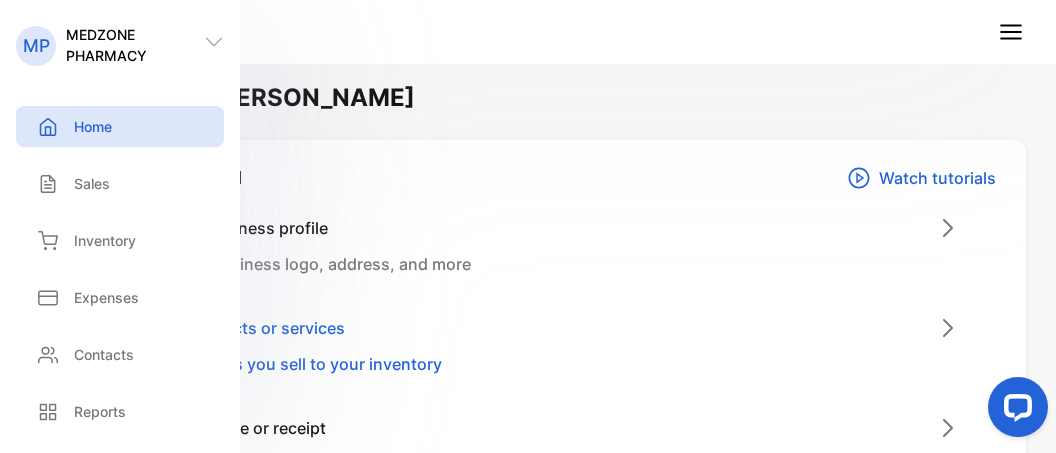 click on "Home" at bounding box center [93, 126] 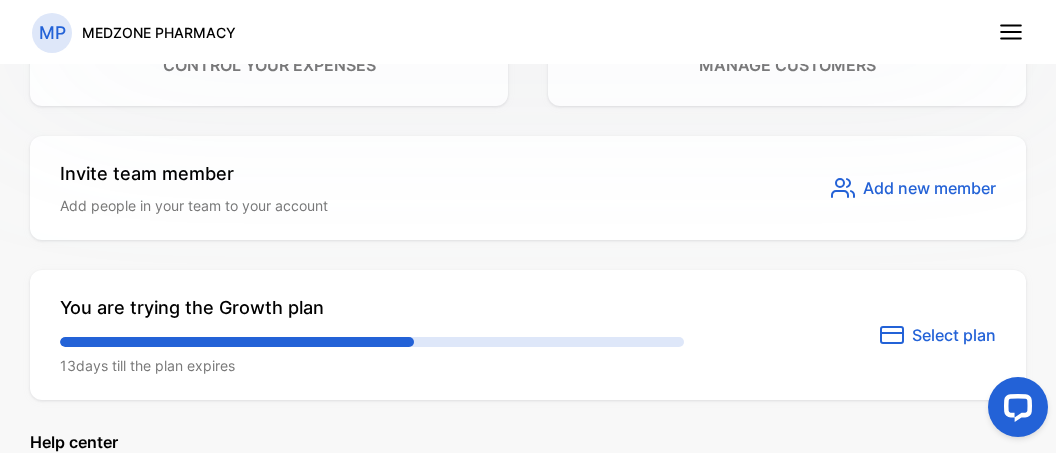 scroll, scrollTop: 1249, scrollLeft: 0, axis: vertical 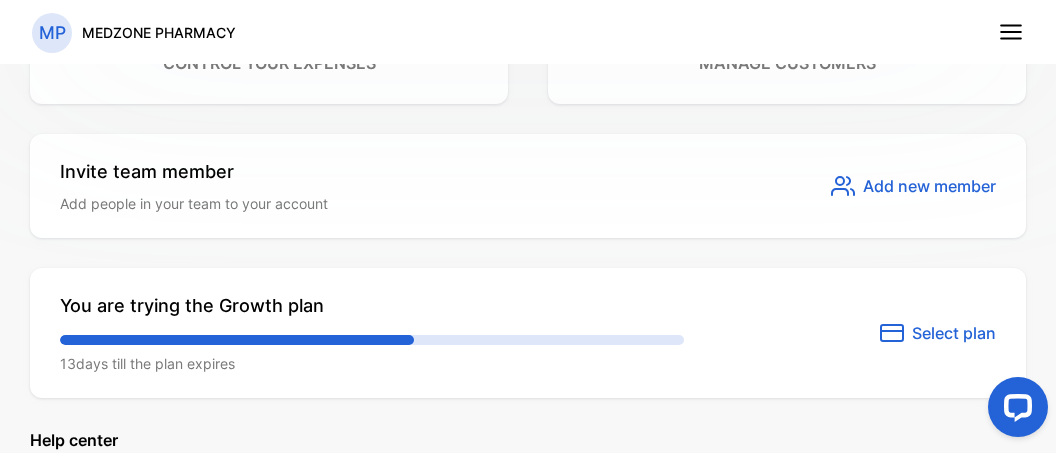 click on "Add new member" at bounding box center (929, 186) 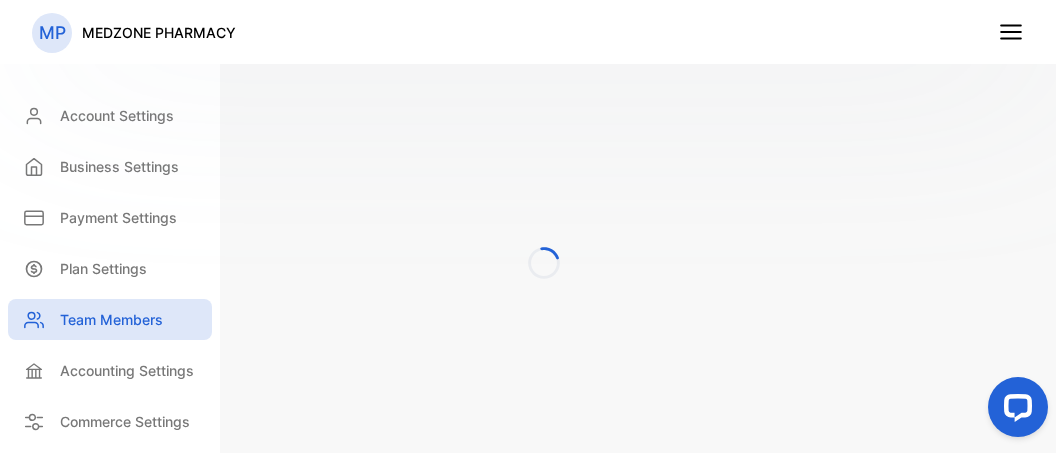 scroll, scrollTop: 0, scrollLeft: 0, axis: both 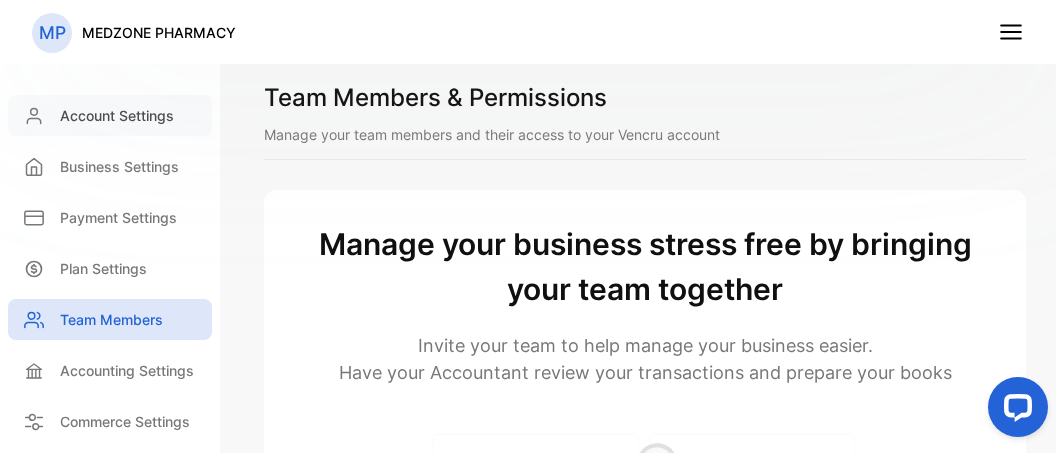 click on "Account Settings" at bounding box center [117, 115] 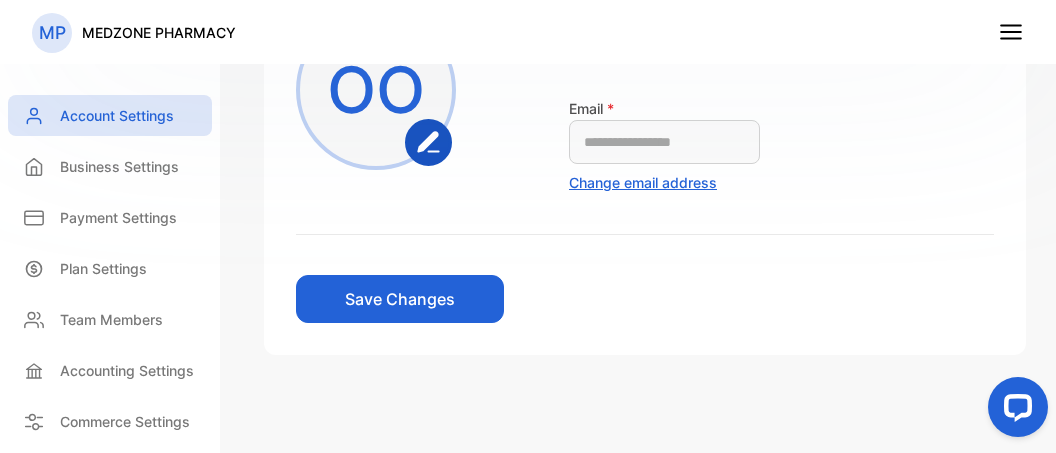 scroll, scrollTop: 307, scrollLeft: 0, axis: vertical 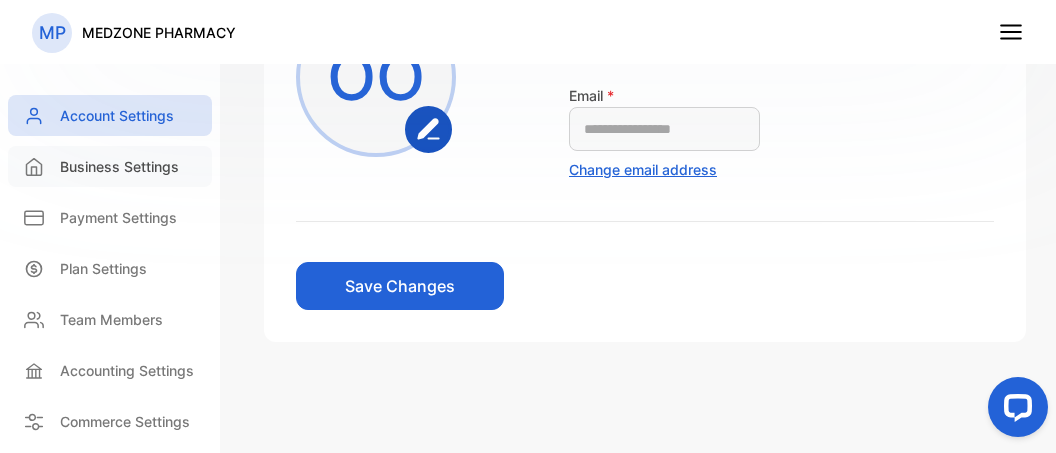click on "Business Settings" at bounding box center (119, 166) 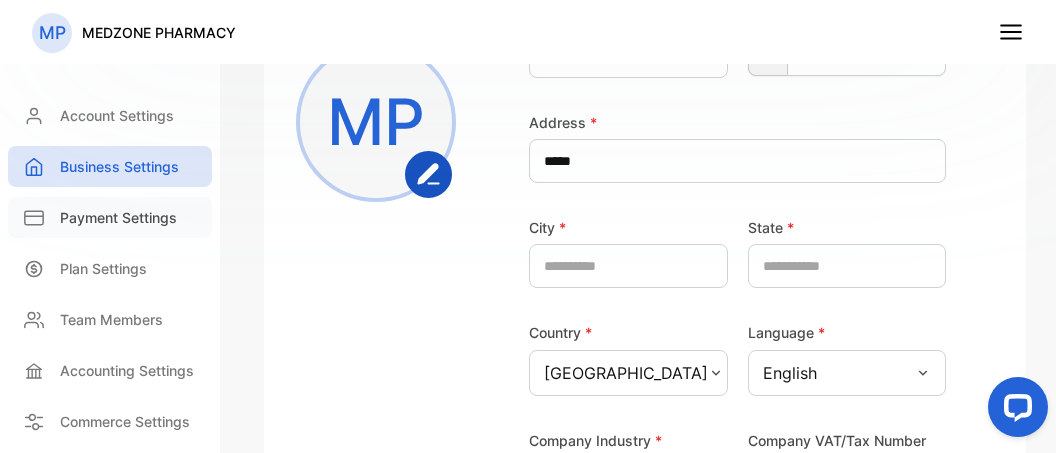 scroll, scrollTop: 344, scrollLeft: 0, axis: vertical 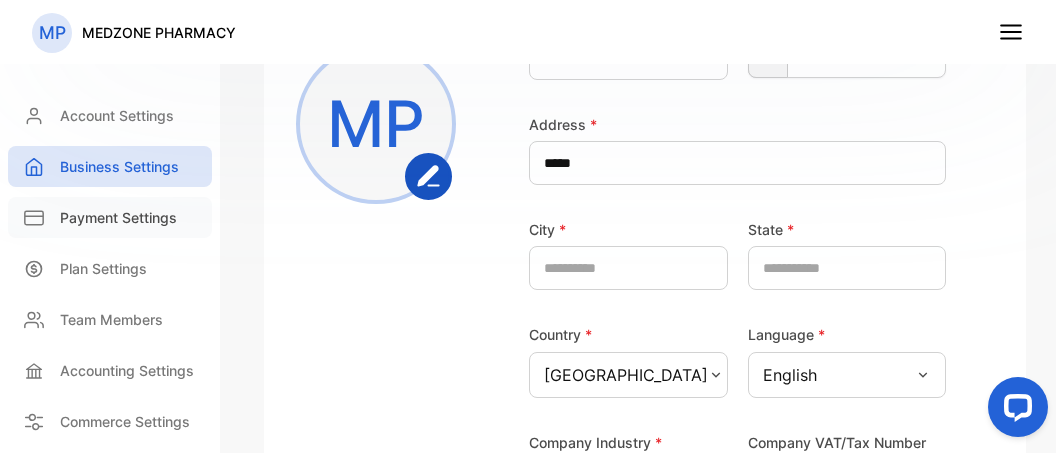 click on "Payment Settings" at bounding box center [118, 217] 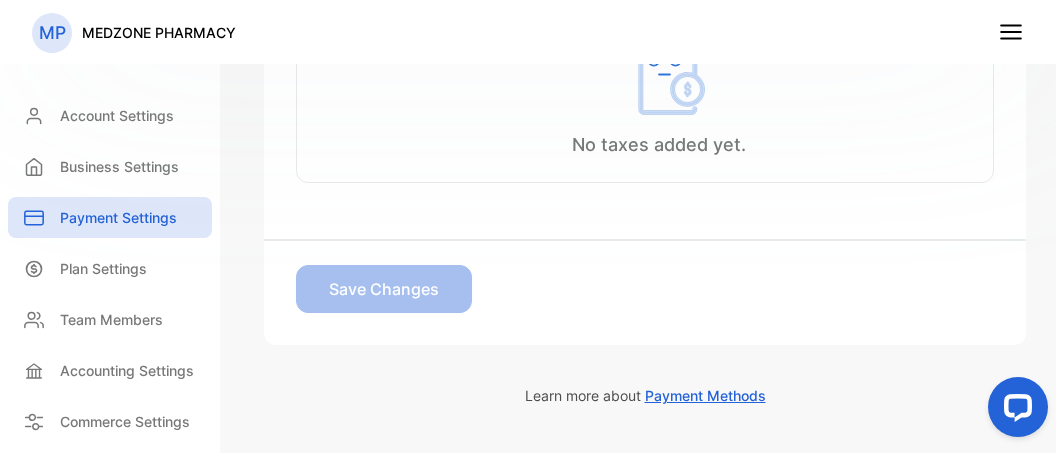 scroll, scrollTop: 795, scrollLeft: 0, axis: vertical 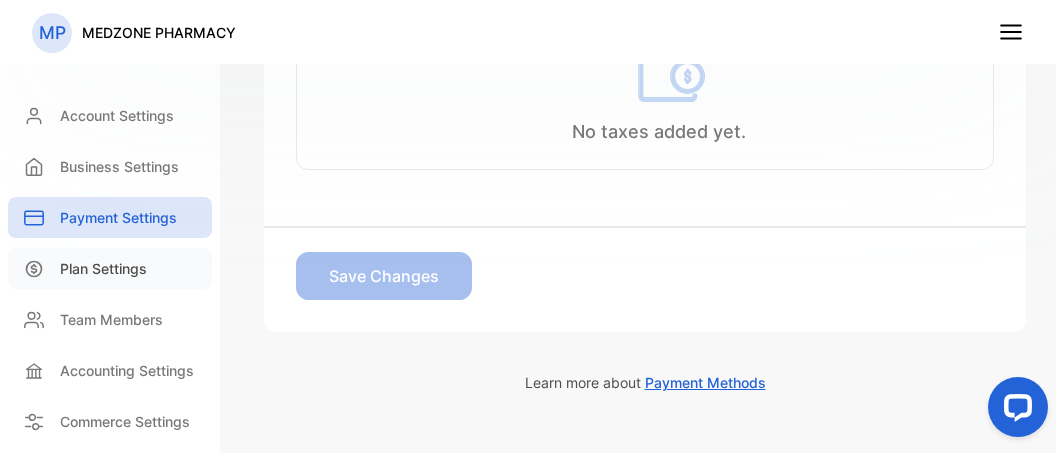 click on "Plan Settings" at bounding box center (103, 268) 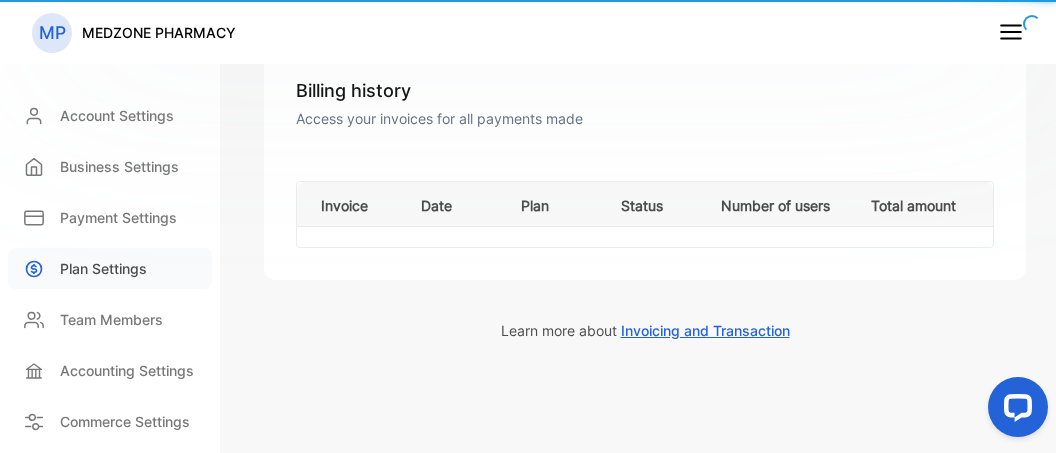 scroll, scrollTop: 256, scrollLeft: 0, axis: vertical 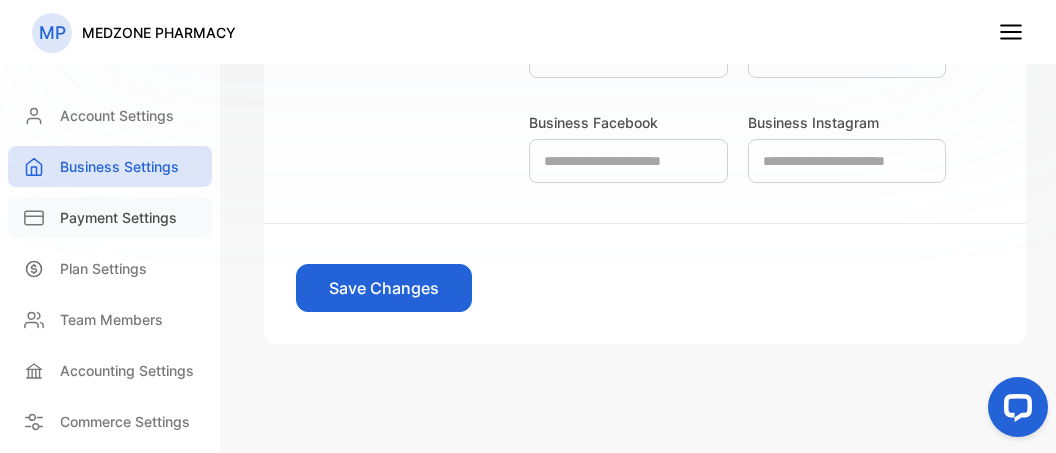 click on "Payment Settings" at bounding box center [118, 217] 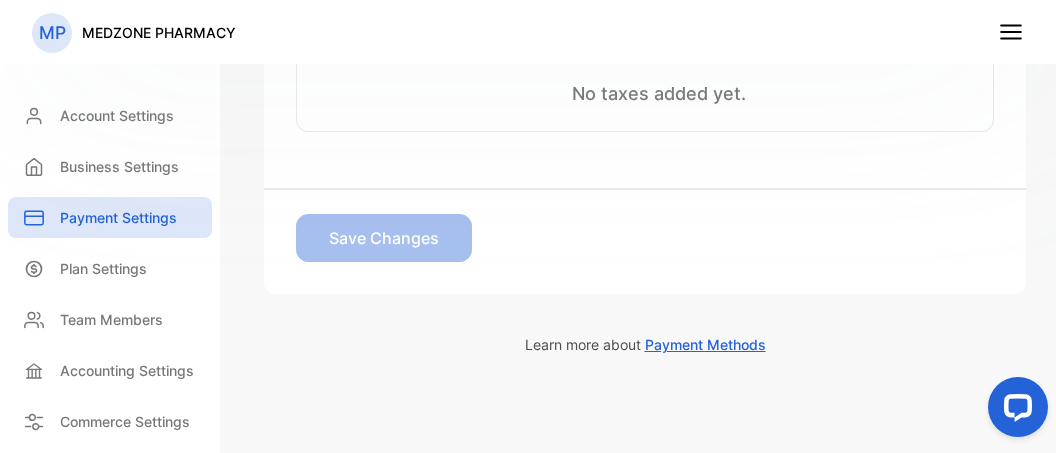 scroll, scrollTop: 843, scrollLeft: 0, axis: vertical 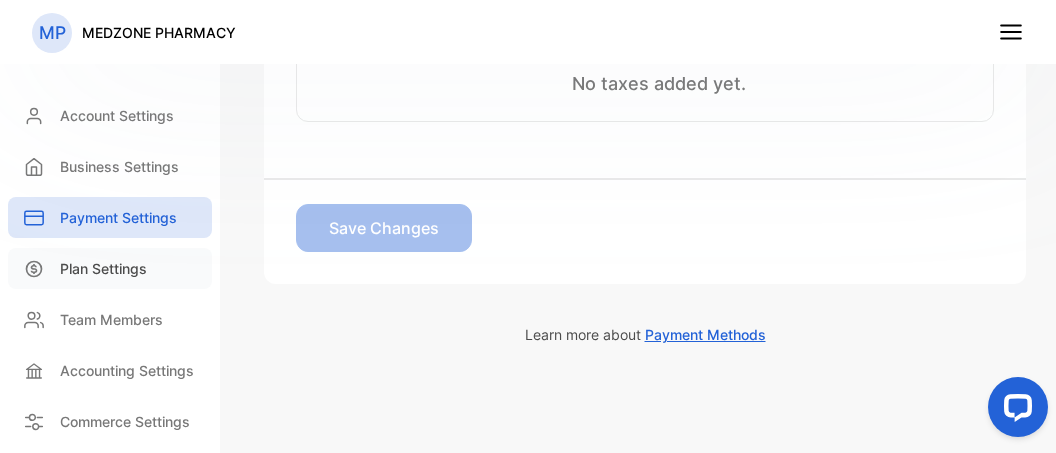 click on "Plan Settings" at bounding box center [103, 268] 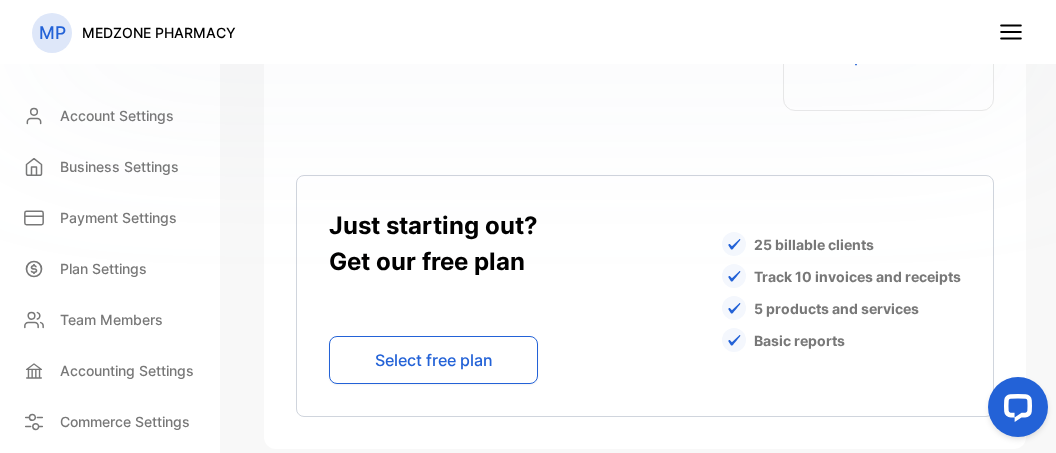 scroll, scrollTop: 2063, scrollLeft: 0, axis: vertical 